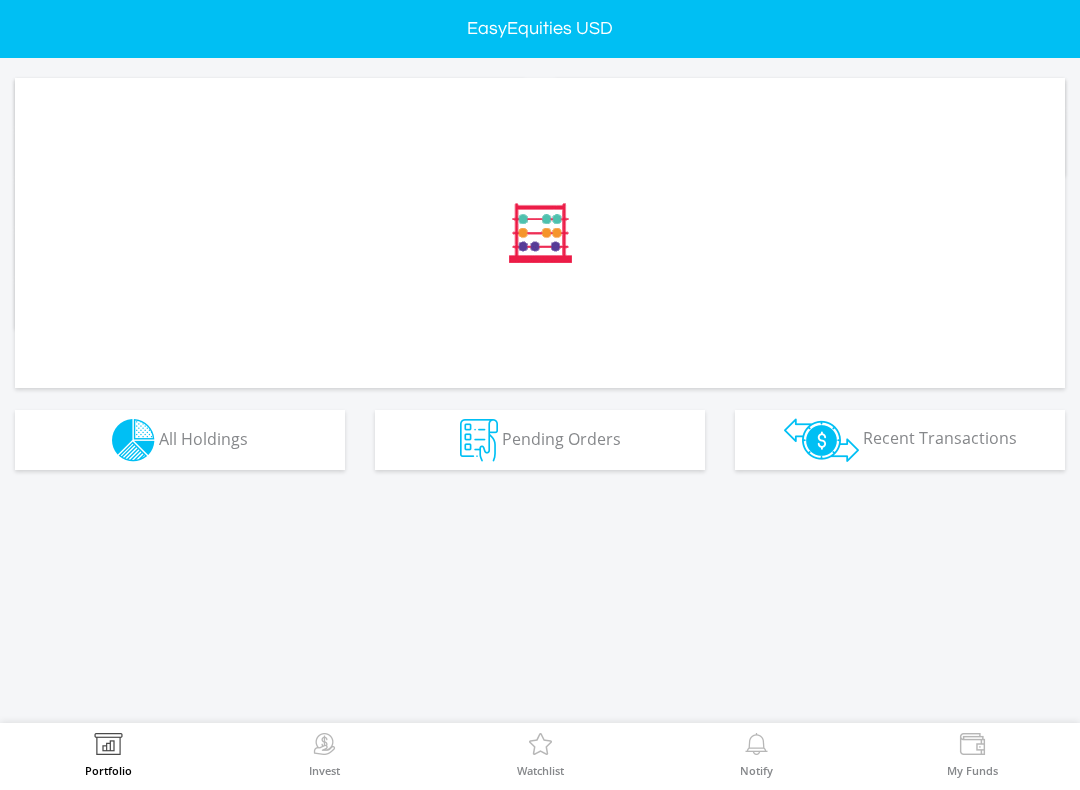 scroll, scrollTop: 0, scrollLeft: 0, axis: both 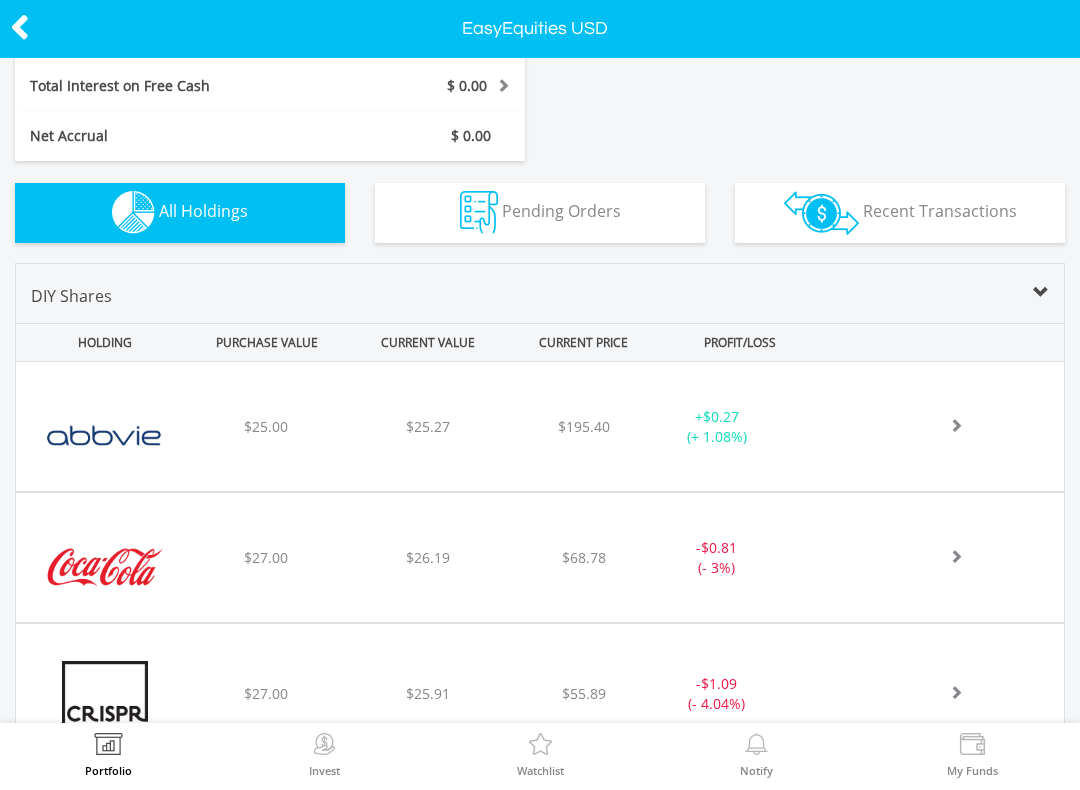 click on "Recent Transactions" at bounding box center (940, 211) 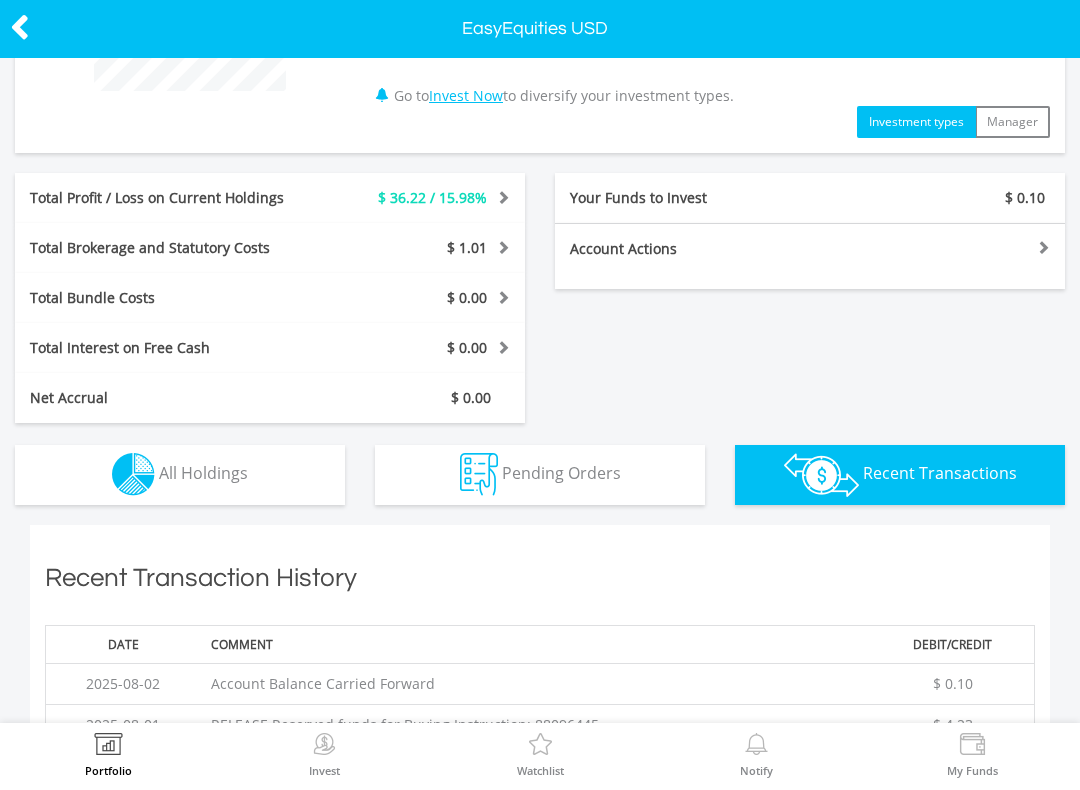 click on "Pending Orders
Pending Orders" at bounding box center [540, 475] 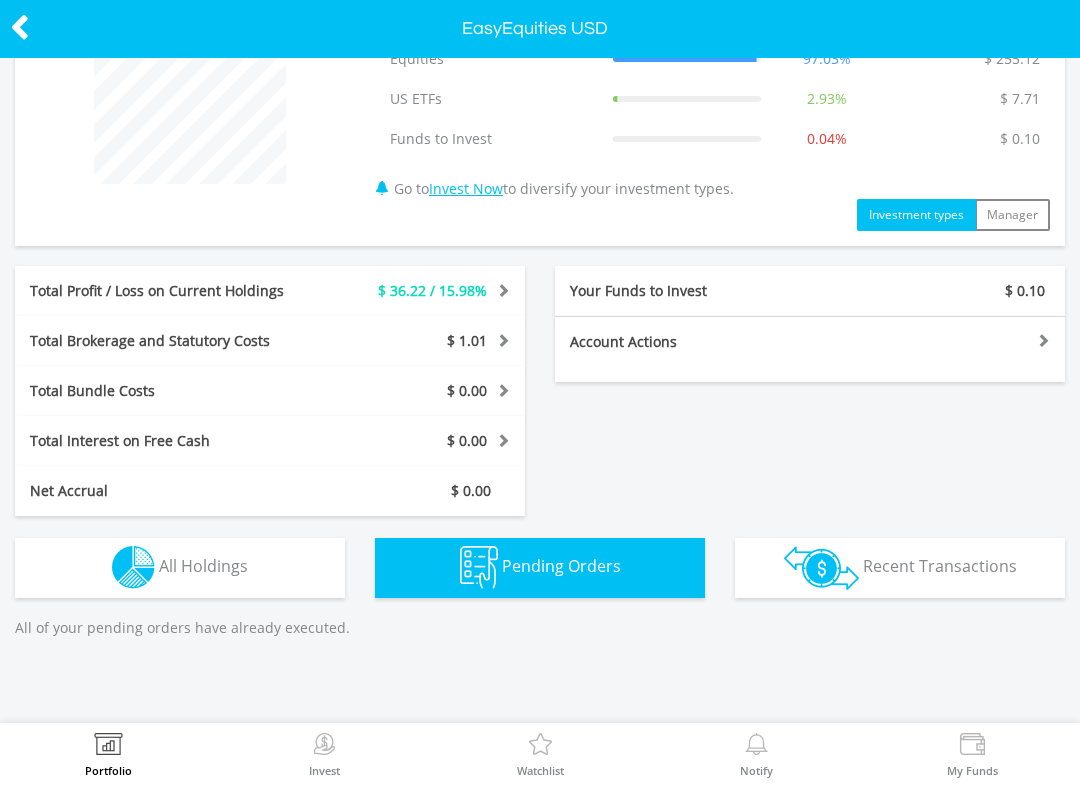 scroll, scrollTop: 198, scrollLeft: 0, axis: vertical 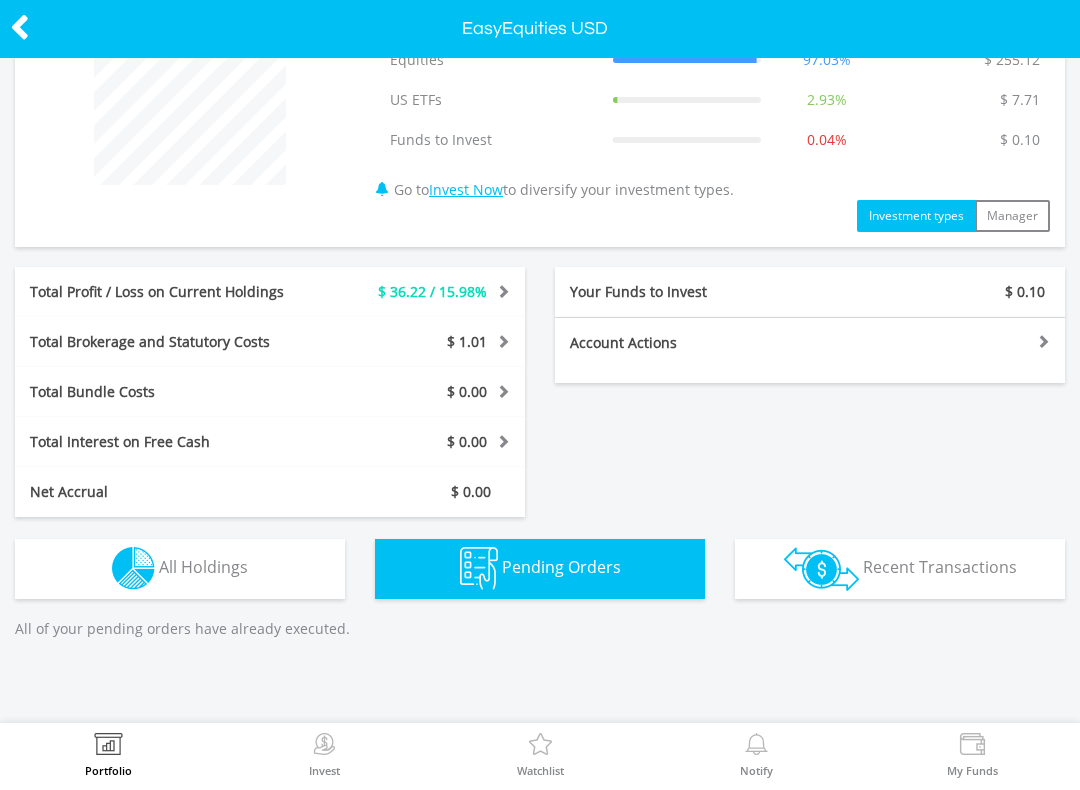 click on "Holdings
All Holdings" at bounding box center [180, 569] 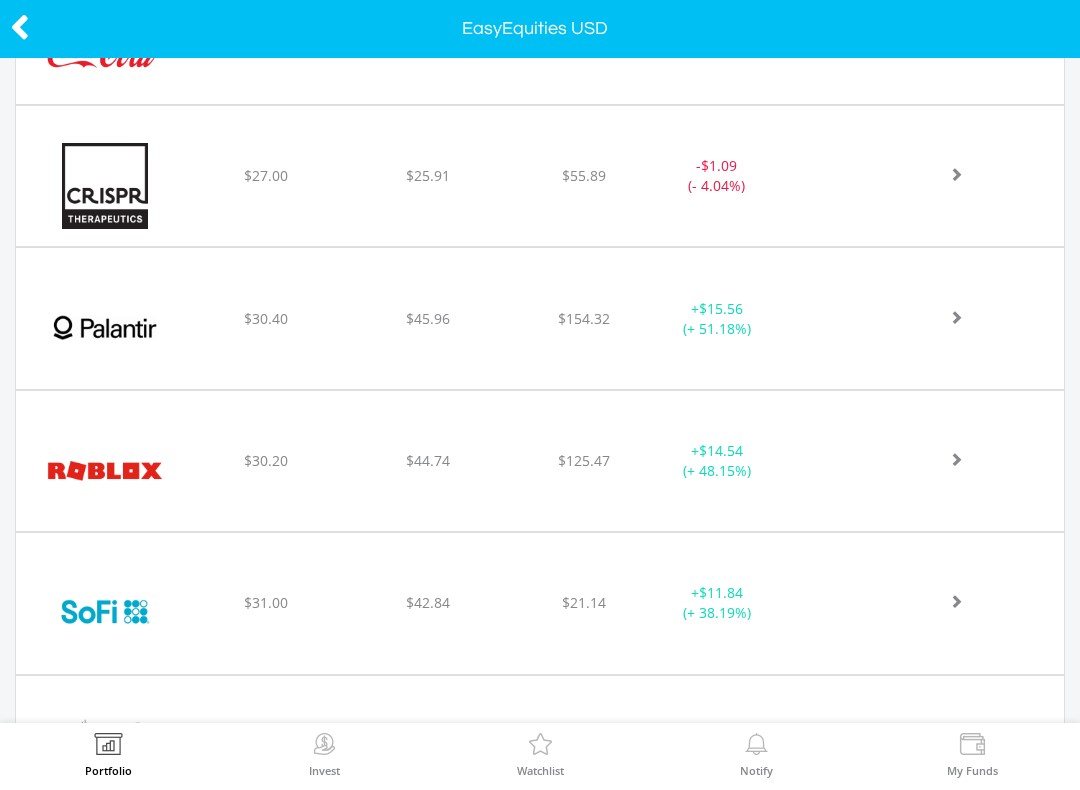 scroll, scrollTop: 1072, scrollLeft: 0, axis: vertical 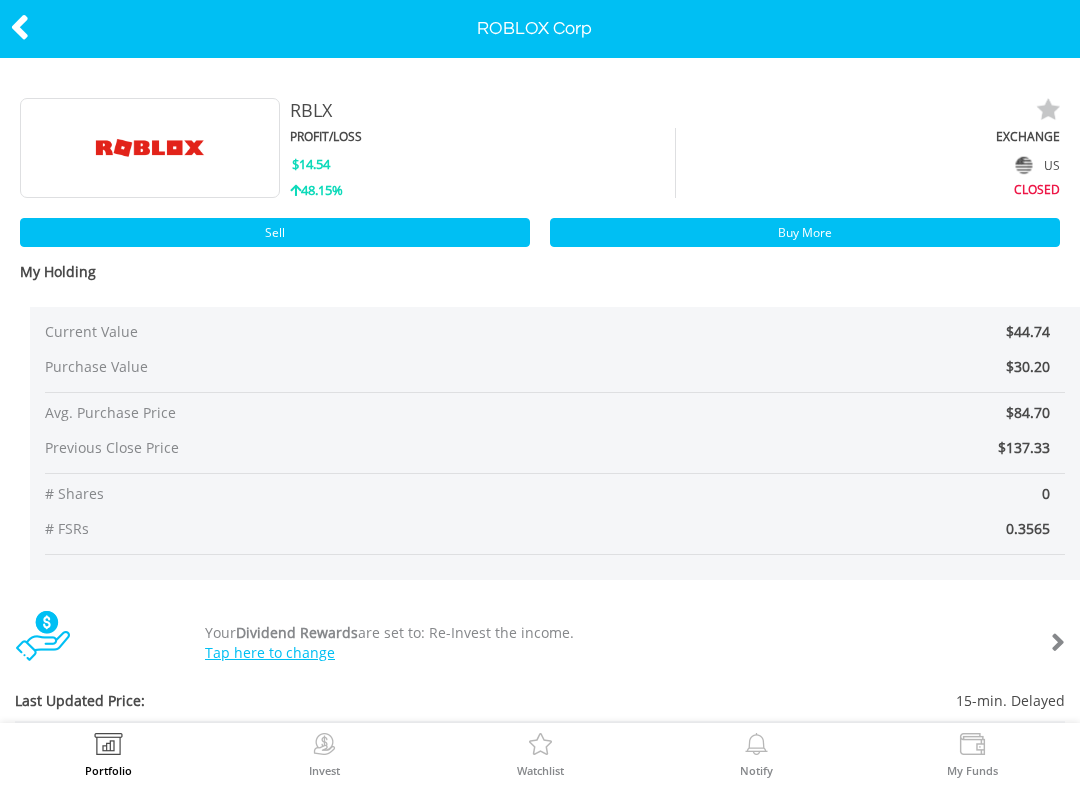 click at bounding box center [20, 27] 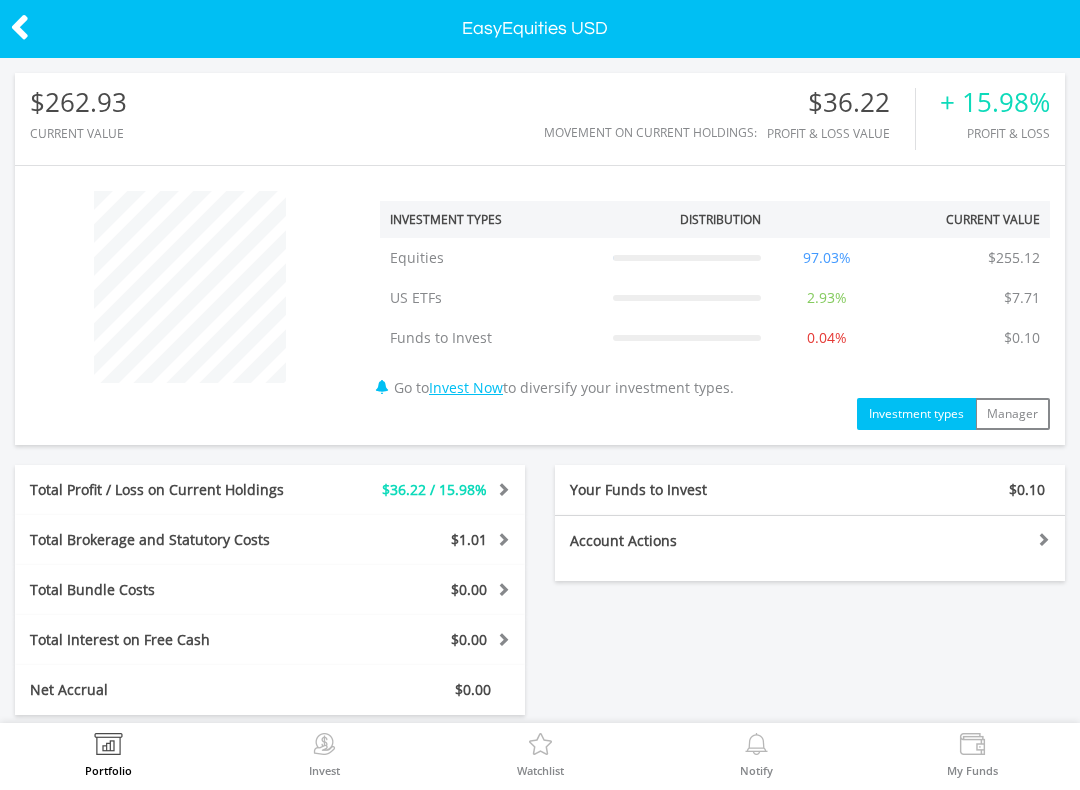 scroll, scrollTop: 0, scrollLeft: 0, axis: both 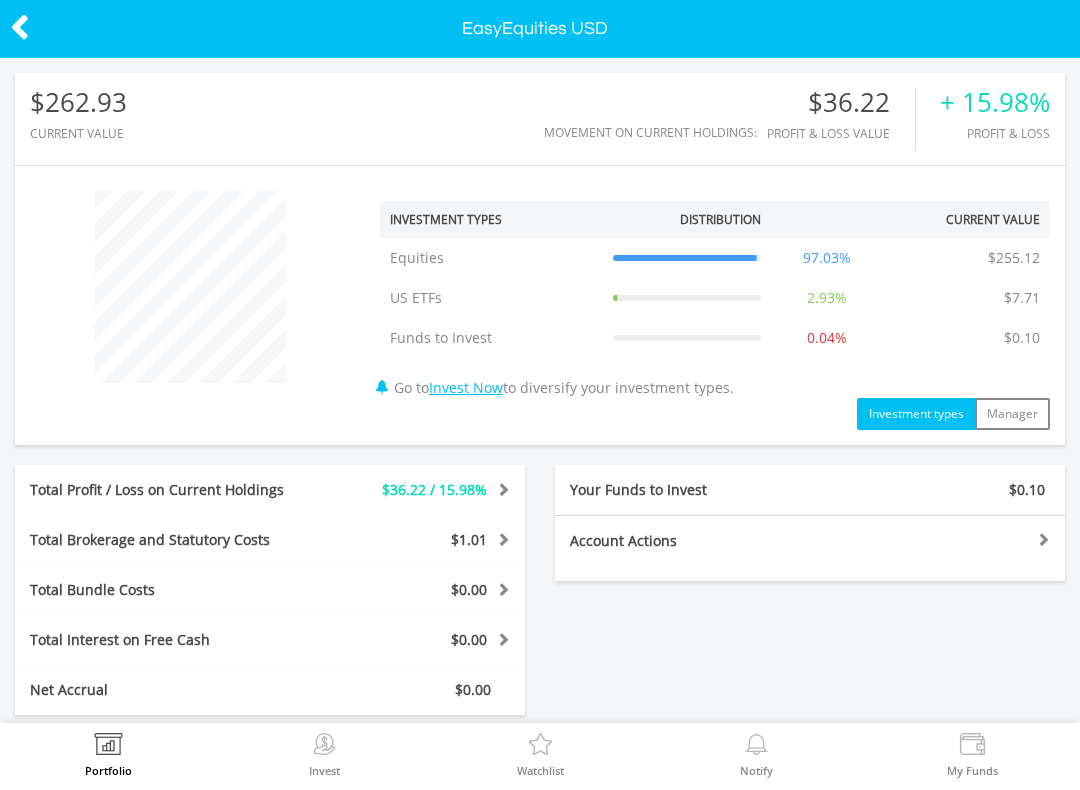 click at bounding box center (20, 27) 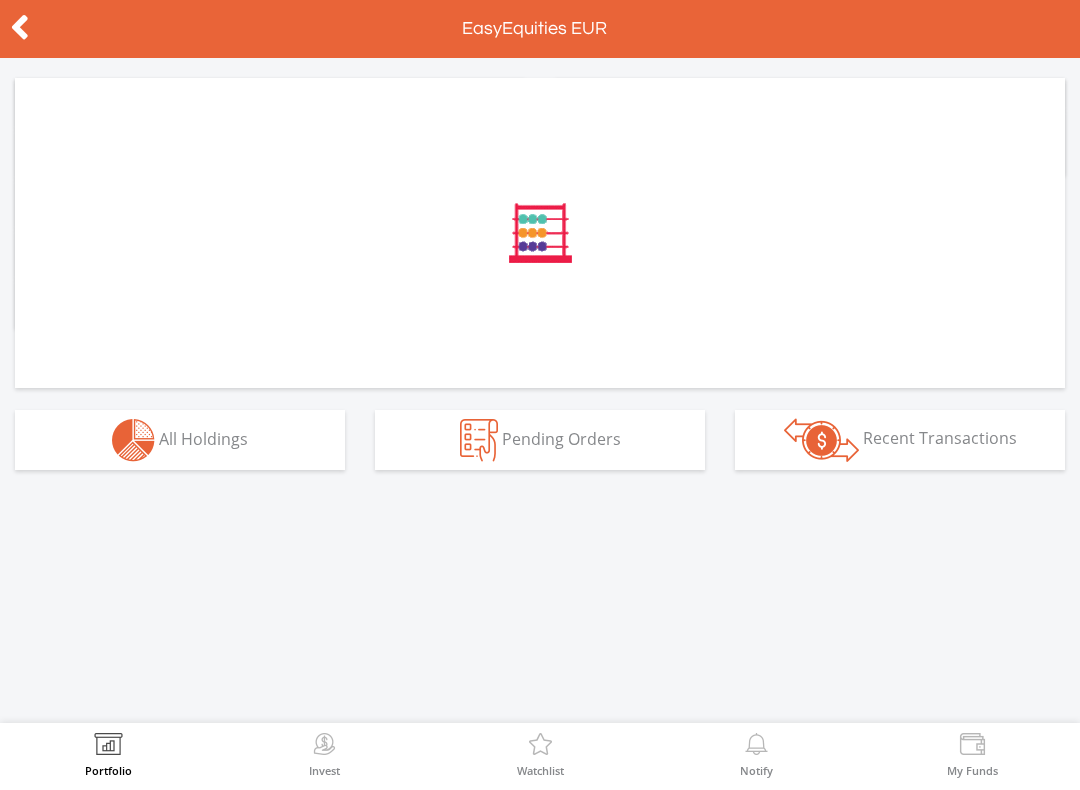 scroll, scrollTop: 0, scrollLeft: 0, axis: both 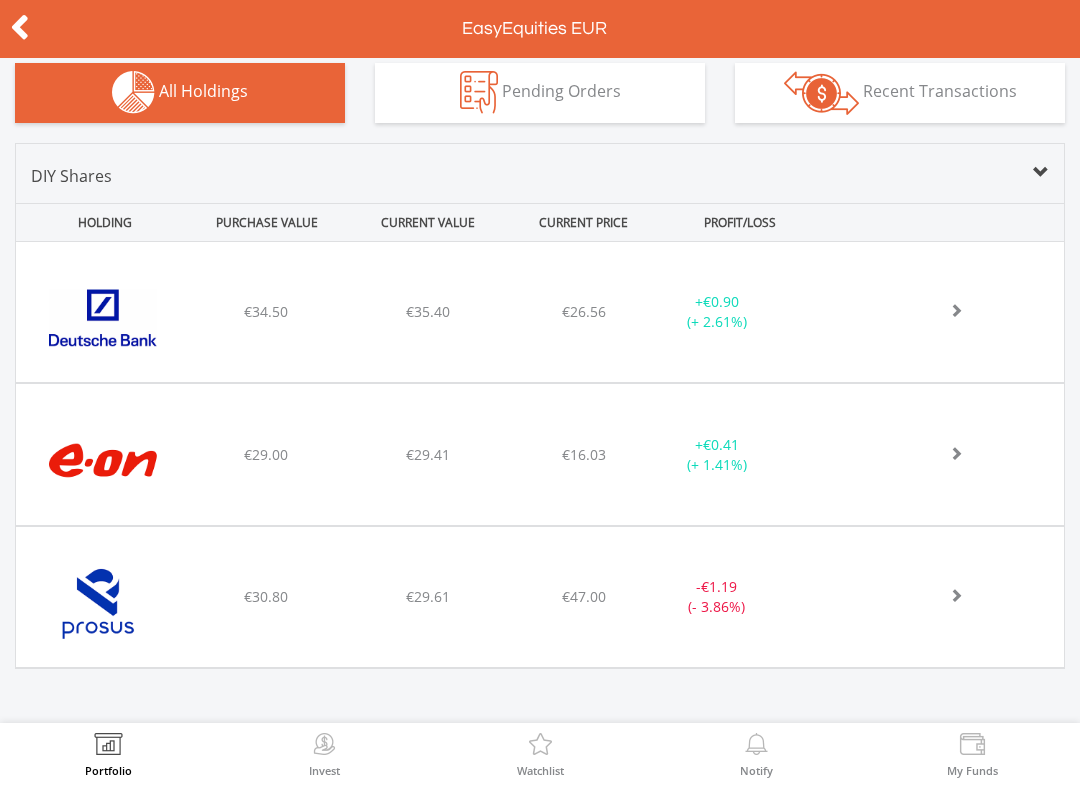click on "Recent Transactions" at bounding box center (940, 91) 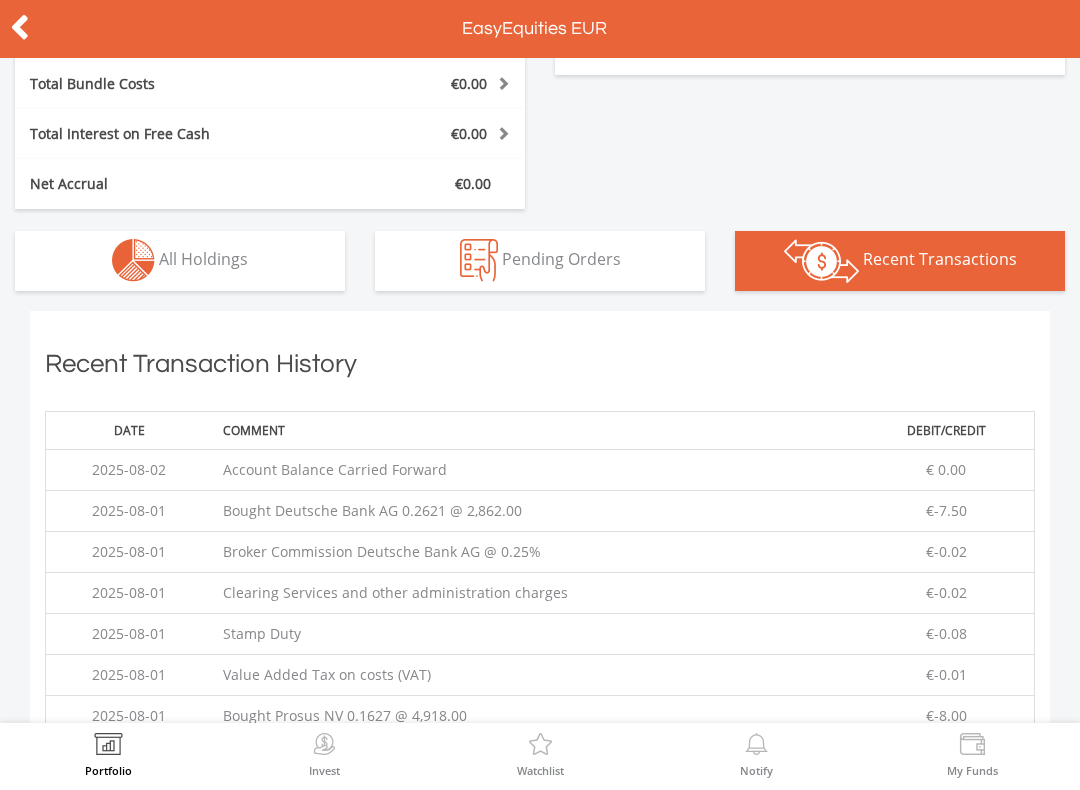 scroll, scrollTop: 458, scrollLeft: 0, axis: vertical 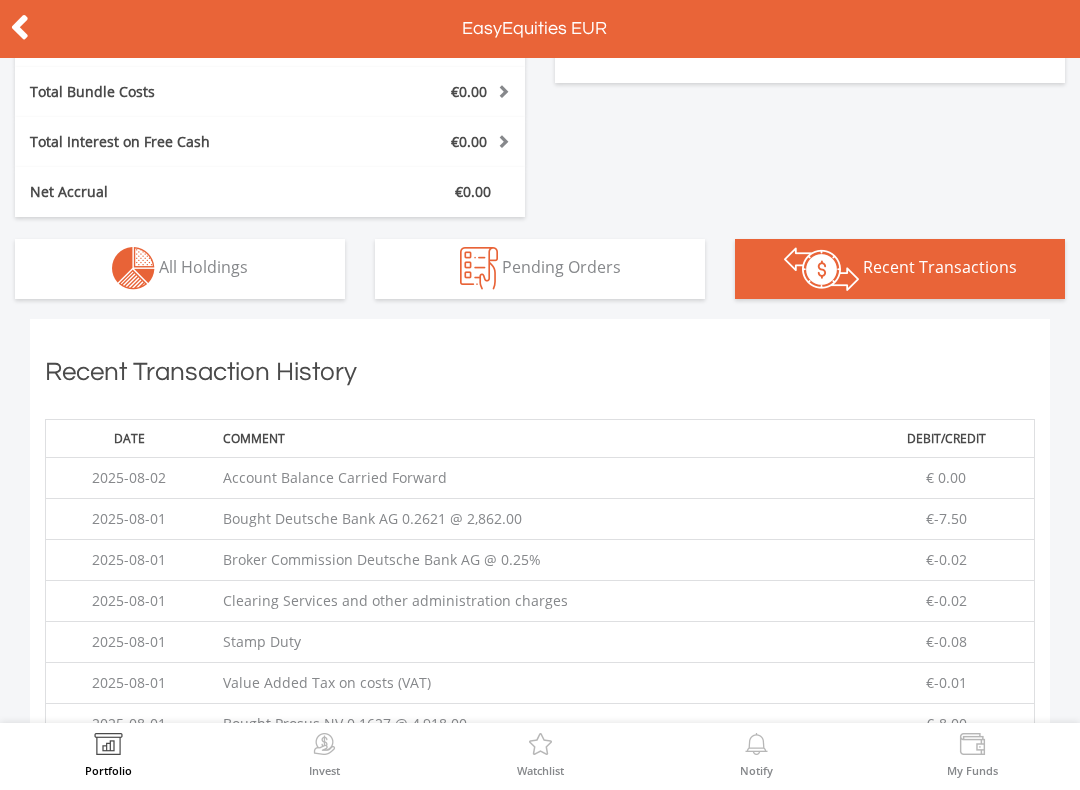 click on "All Holdings" at bounding box center (203, 267) 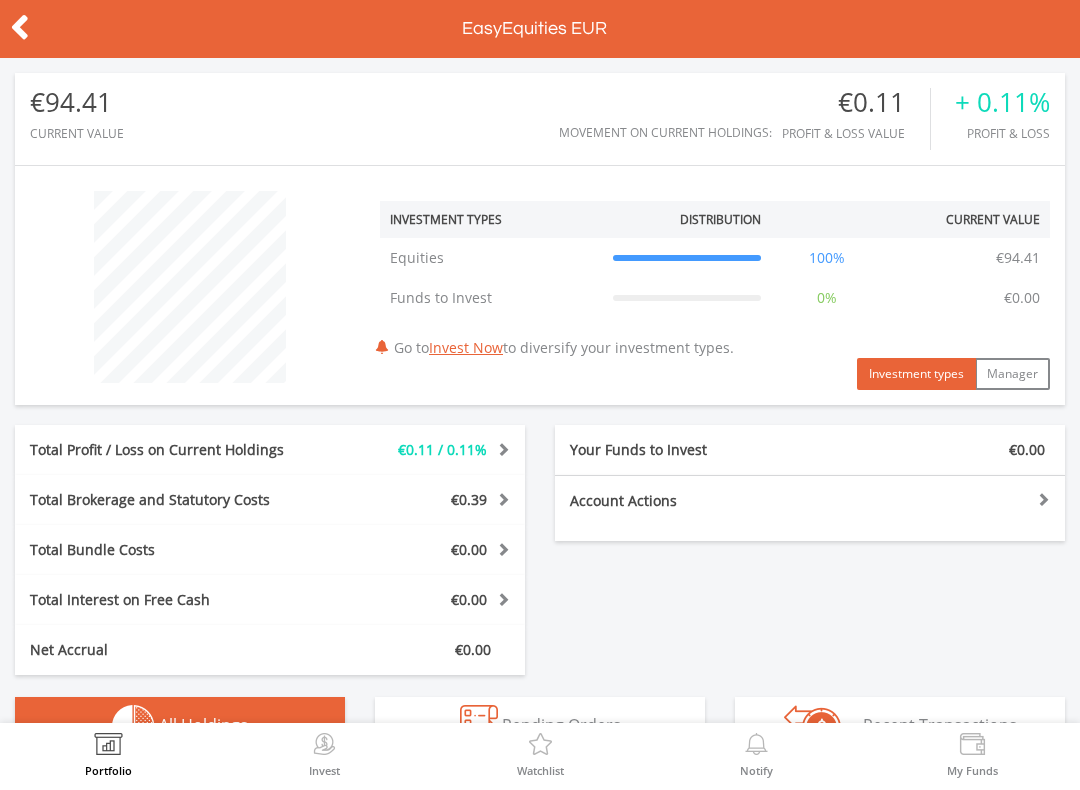 scroll, scrollTop: 0, scrollLeft: 0, axis: both 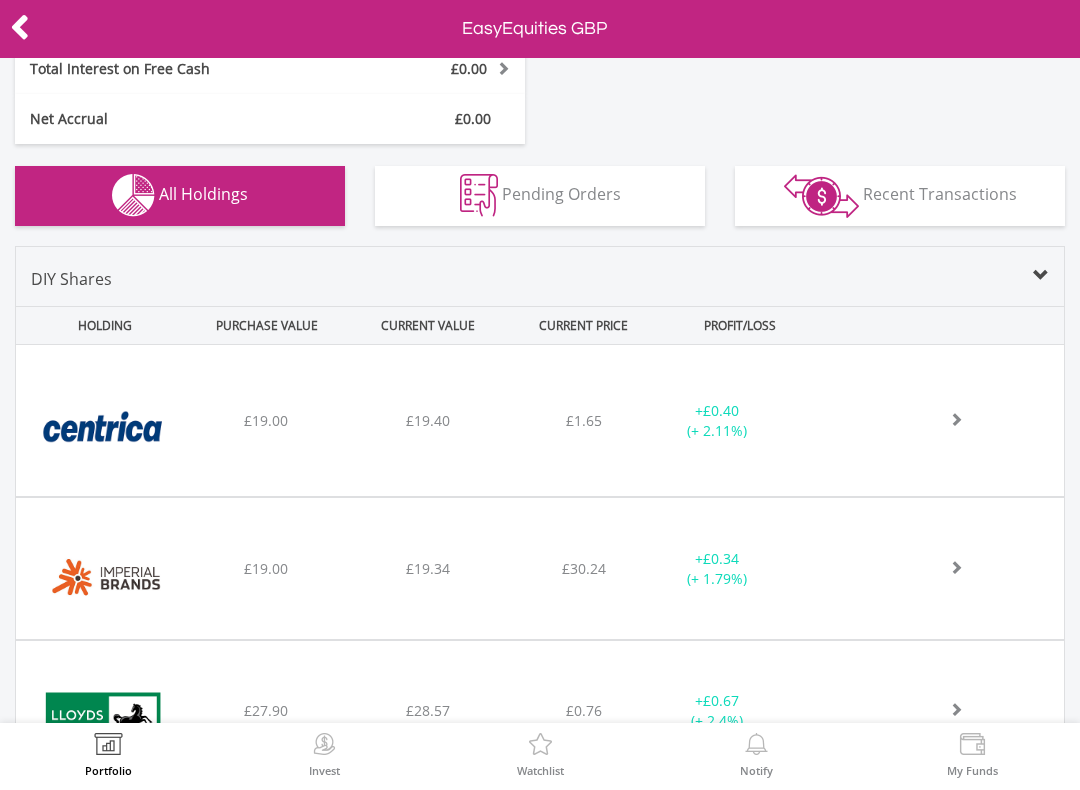 click on "Recent Transactions" at bounding box center [940, 194] 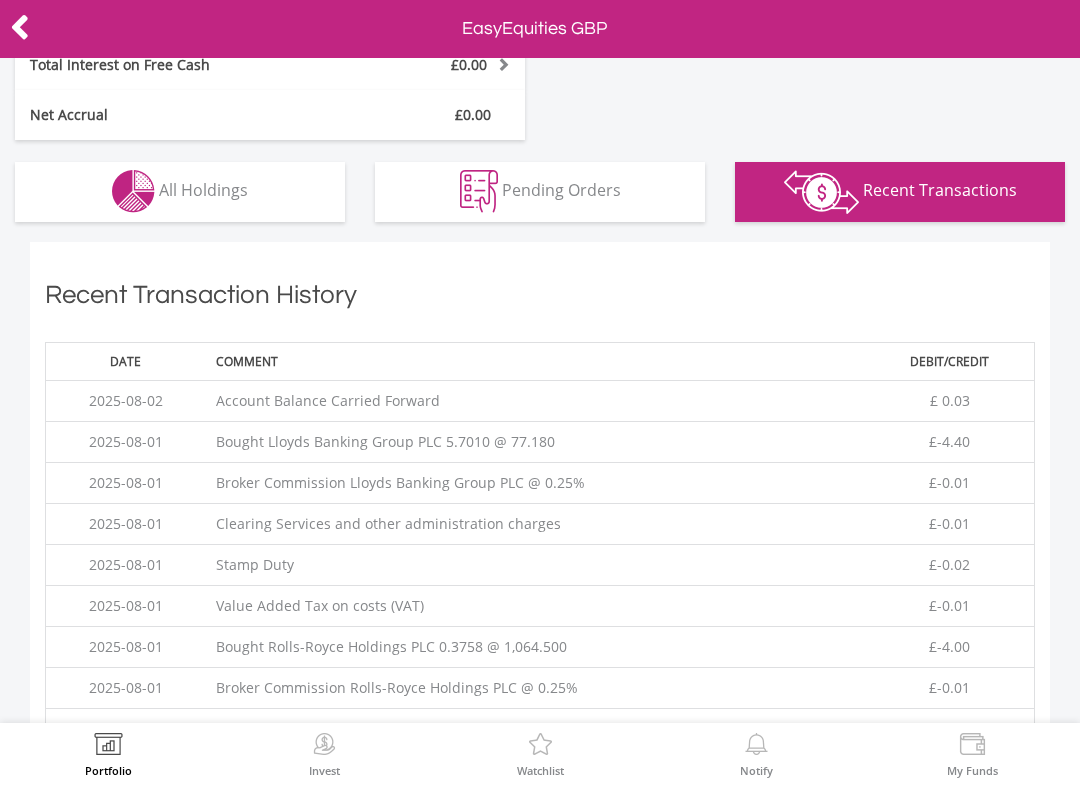 scroll, scrollTop: 536, scrollLeft: 0, axis: vertical 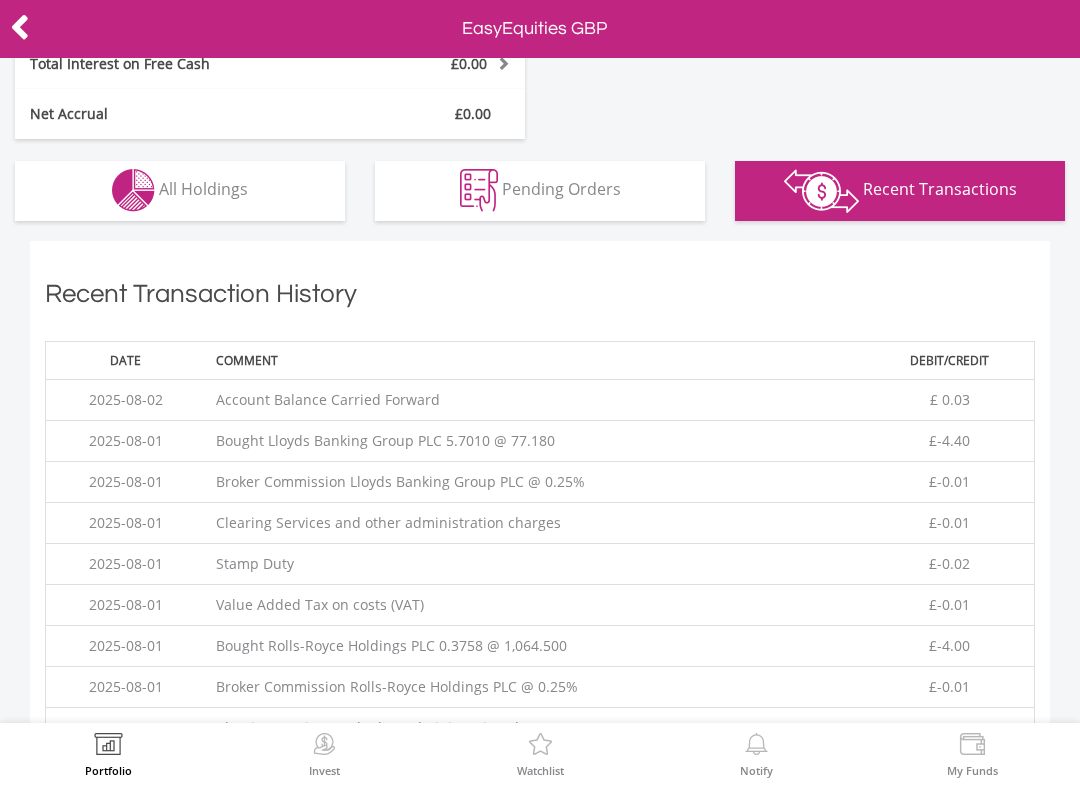 click on "Holdings
All Holdings" at bounding box center (180, 191) 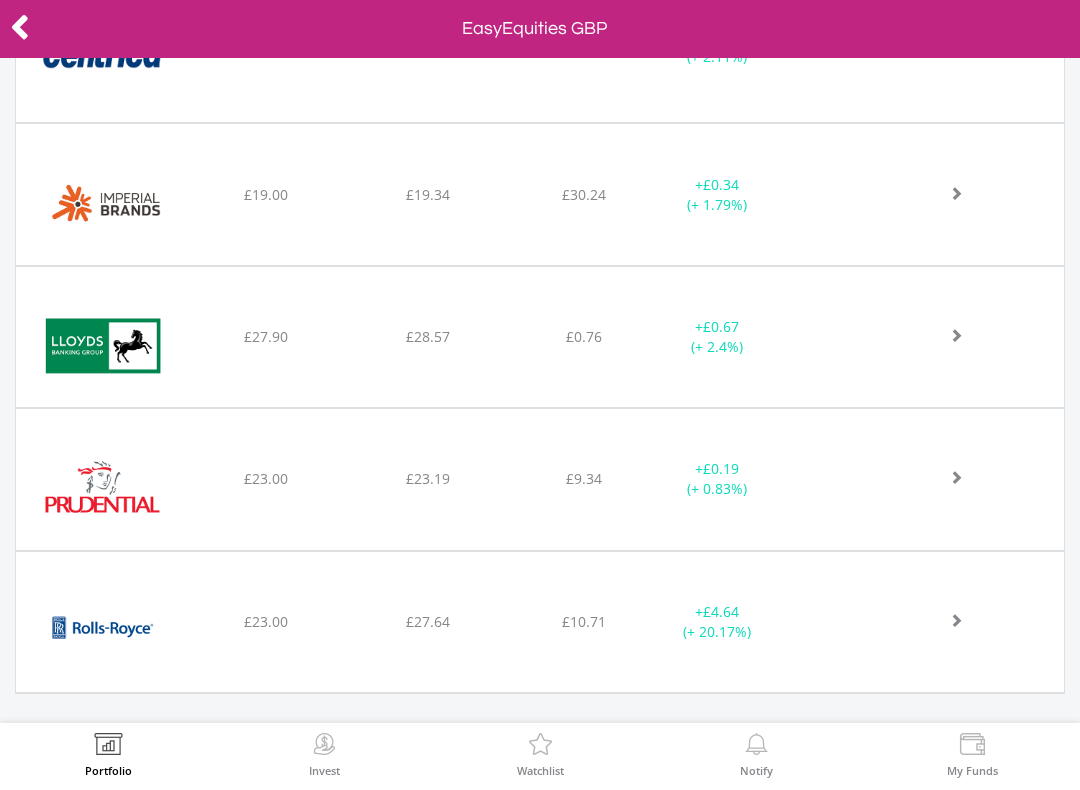 scroll, scrollTop: 907, scrollLeft: 0, axis: vertical 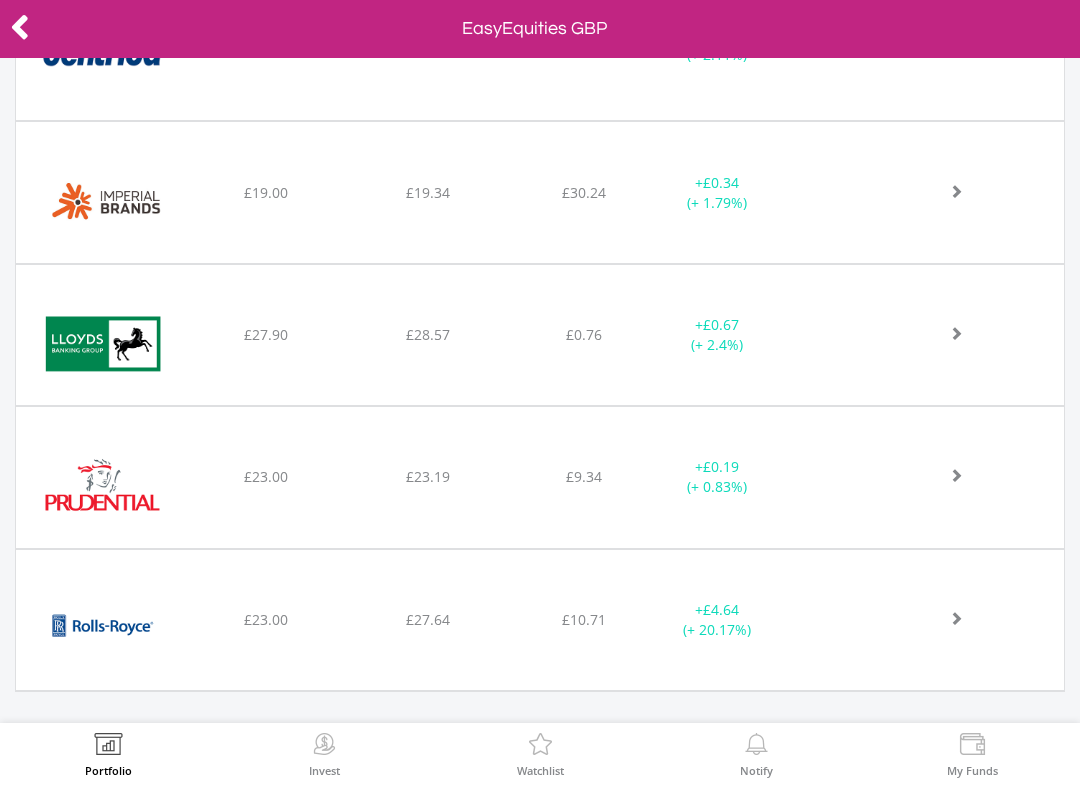 click on "﻿
Lloyds Banking Group PLC
£27.90
£28.57
£0.76
+  £0.67 (+ 2.4%)" at bounding box center [540, 44] 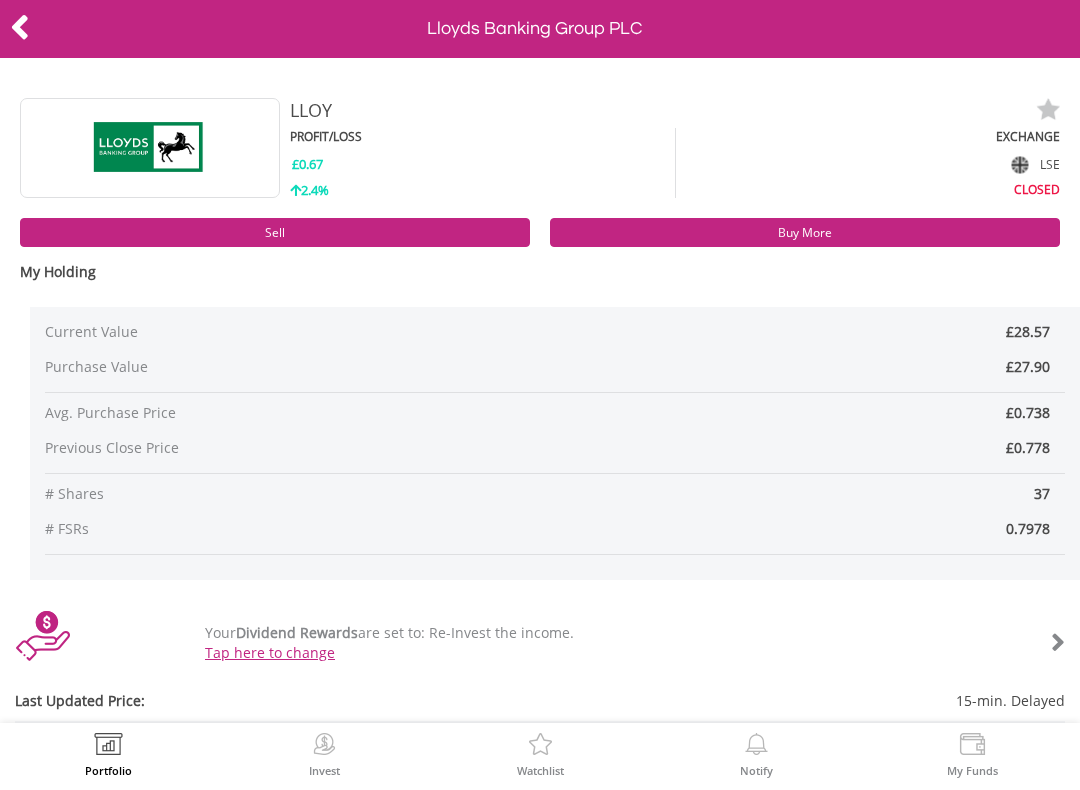 scroll, scrollTop: 0, scrollLeft: 0, axis: both 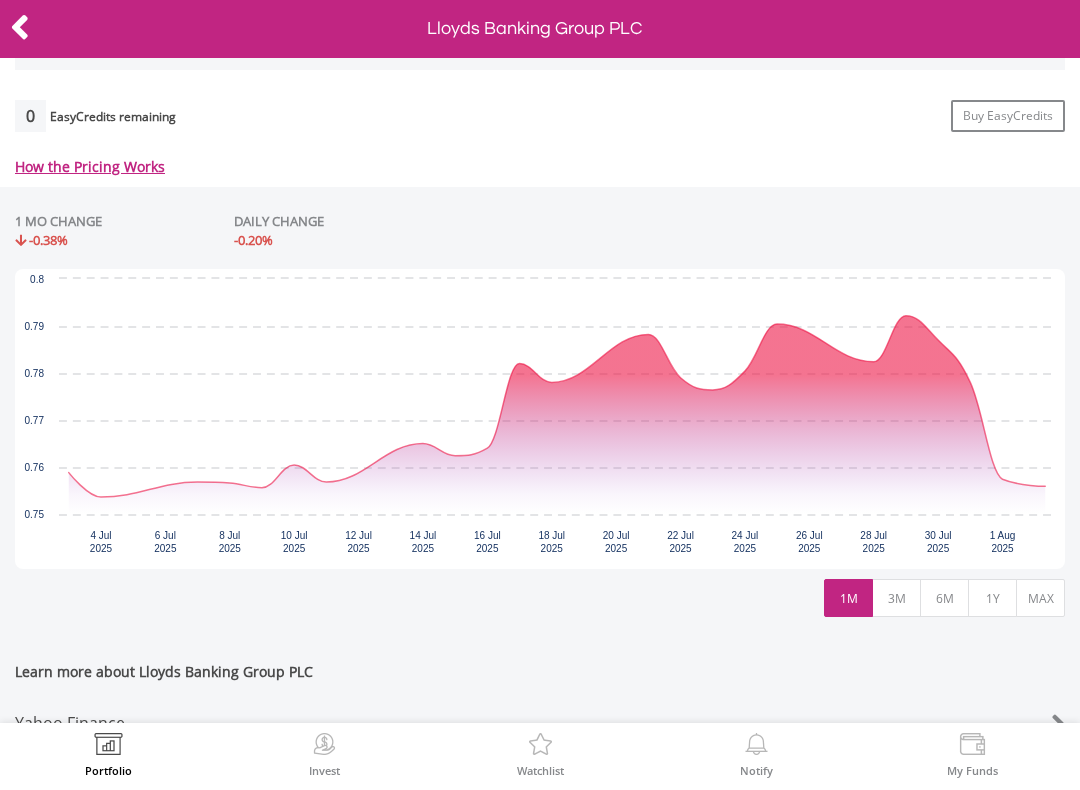 click on "3M" at bounding box center [896, 598] 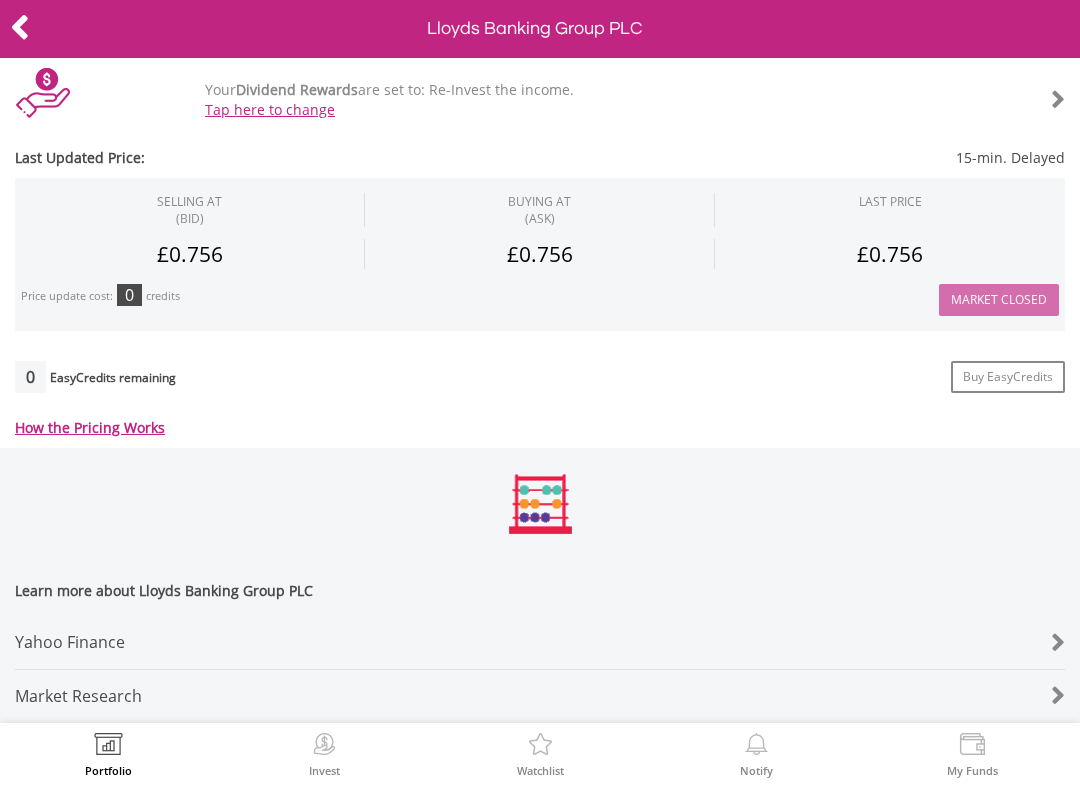 scroll, scrollTop: 556, scrollLeft: 0, axis: vertical 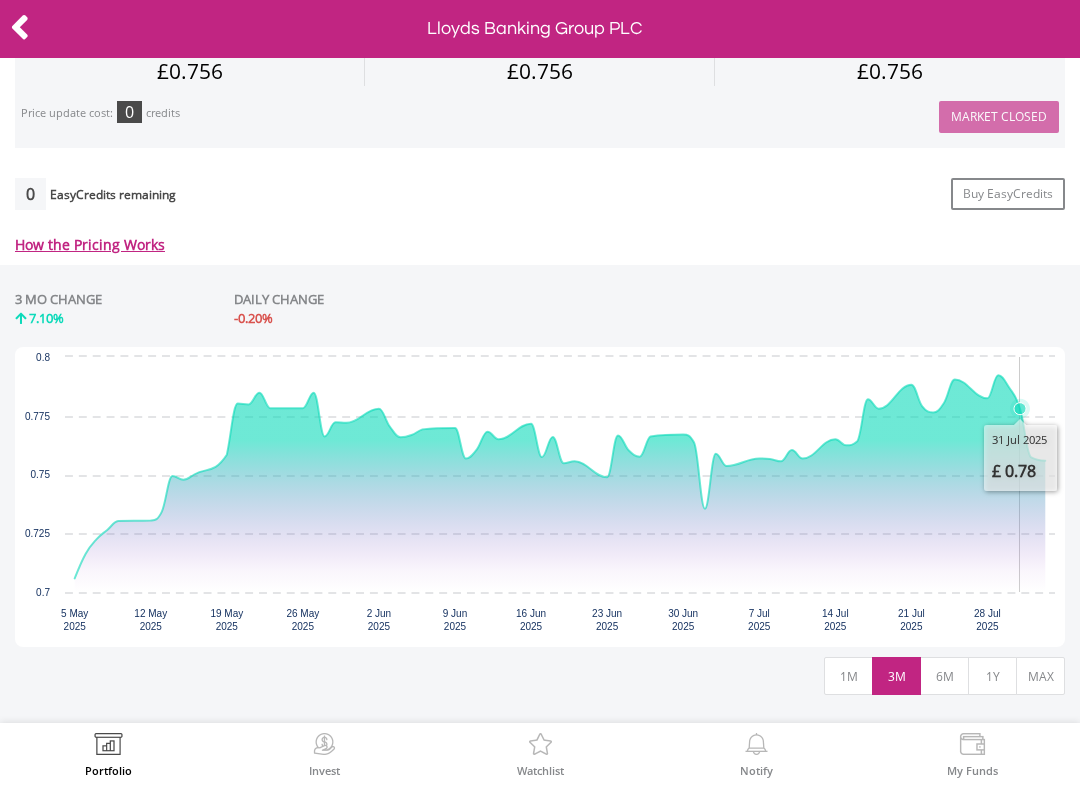 click on "6M" at bounding box center [944, 676] 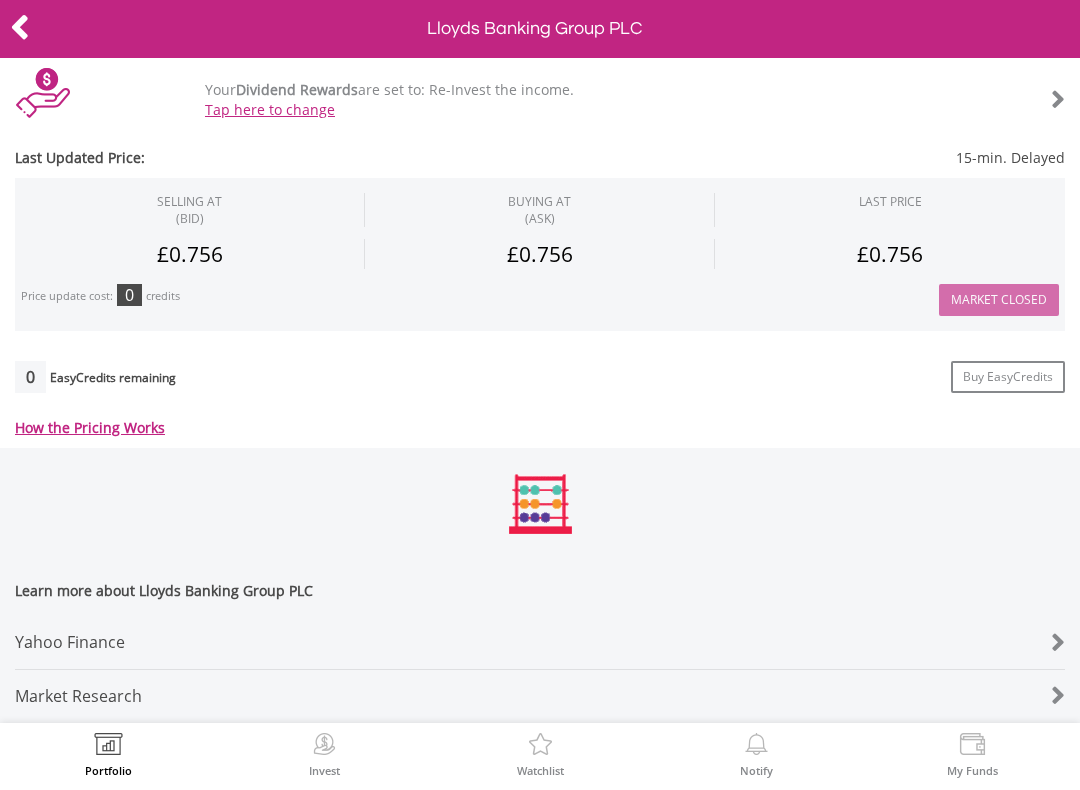 scroll, scrollTop: 556, scrollLeft: 0, axis: vertical 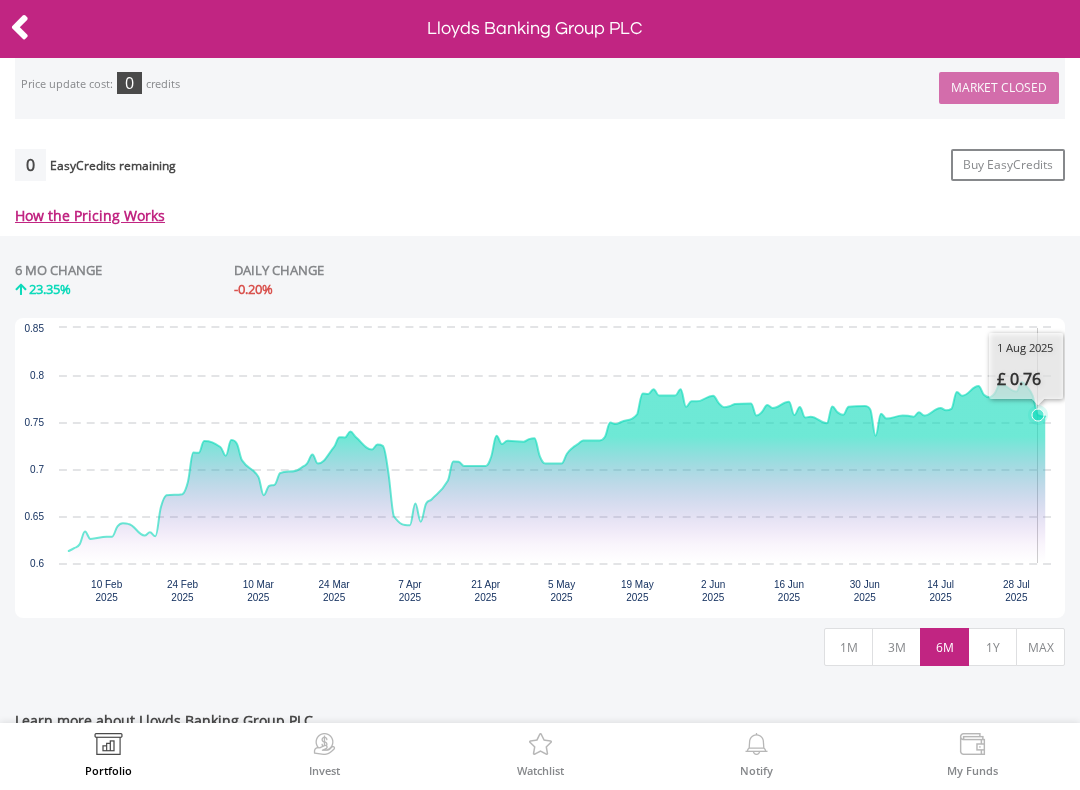 click on "1Y" at bounding box center [992, 647] 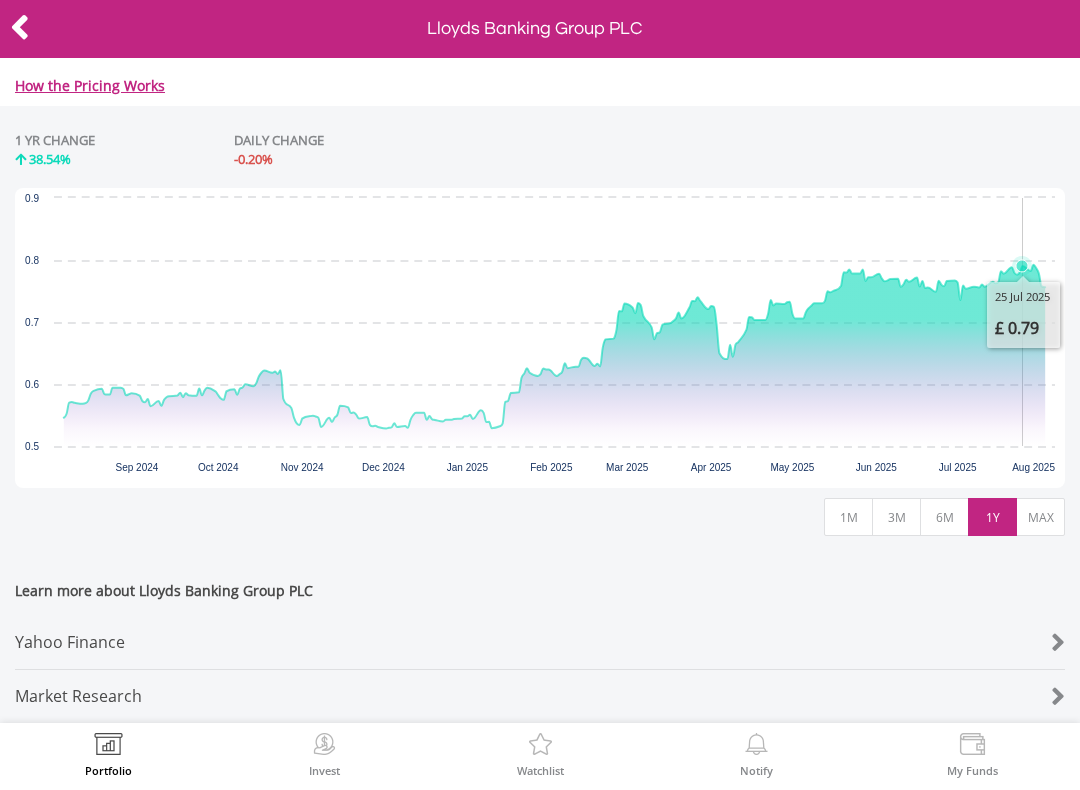 click on "MAX" at bounding box center (1040, 517) 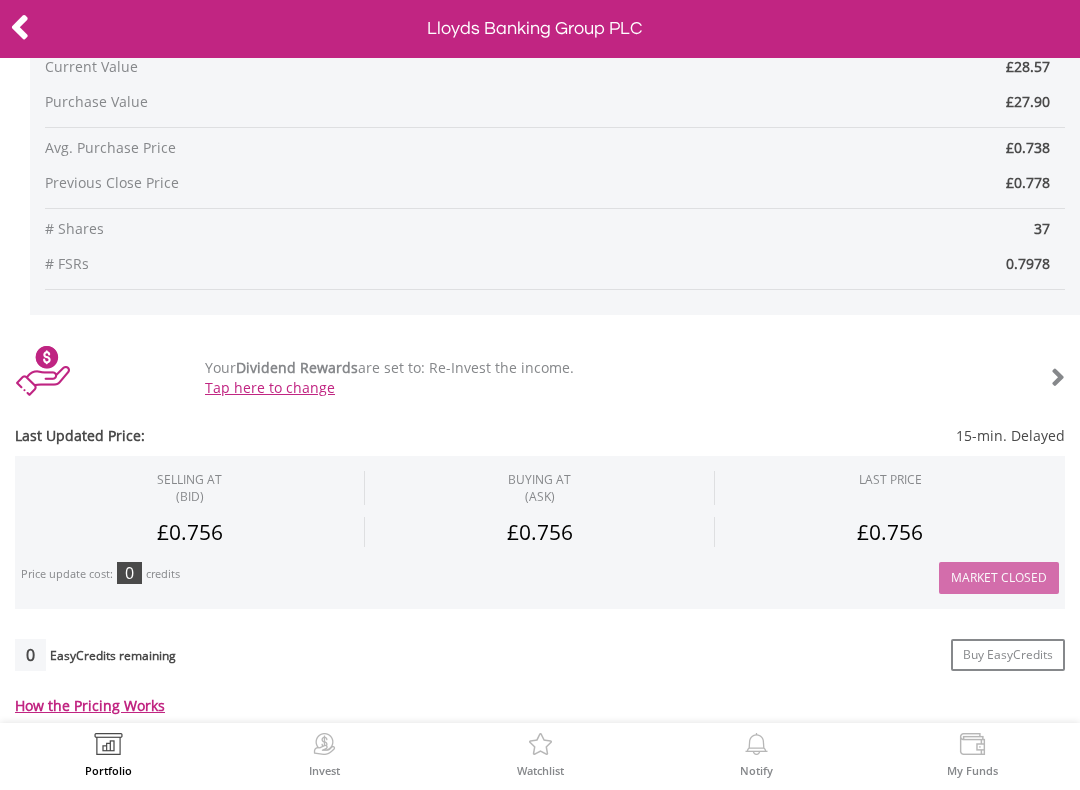 scroll, scrollTop: 244, scrollLeft: 0, axis: vertical 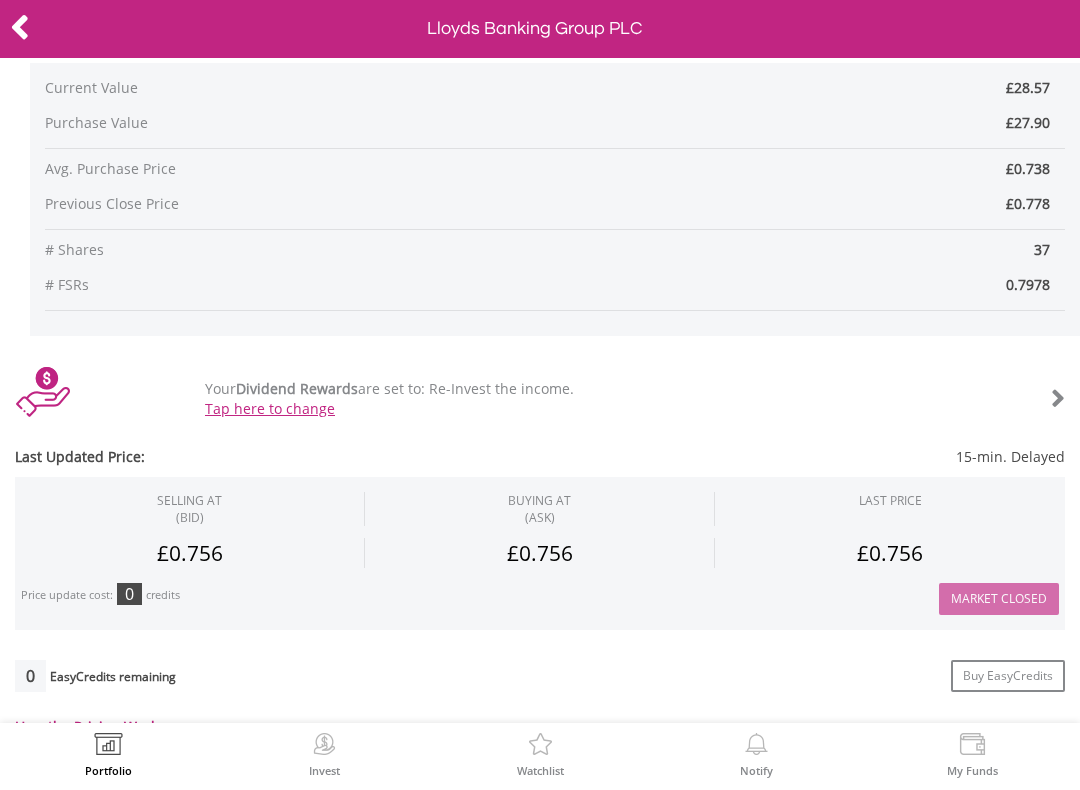 click at bounding box center (20, 27) 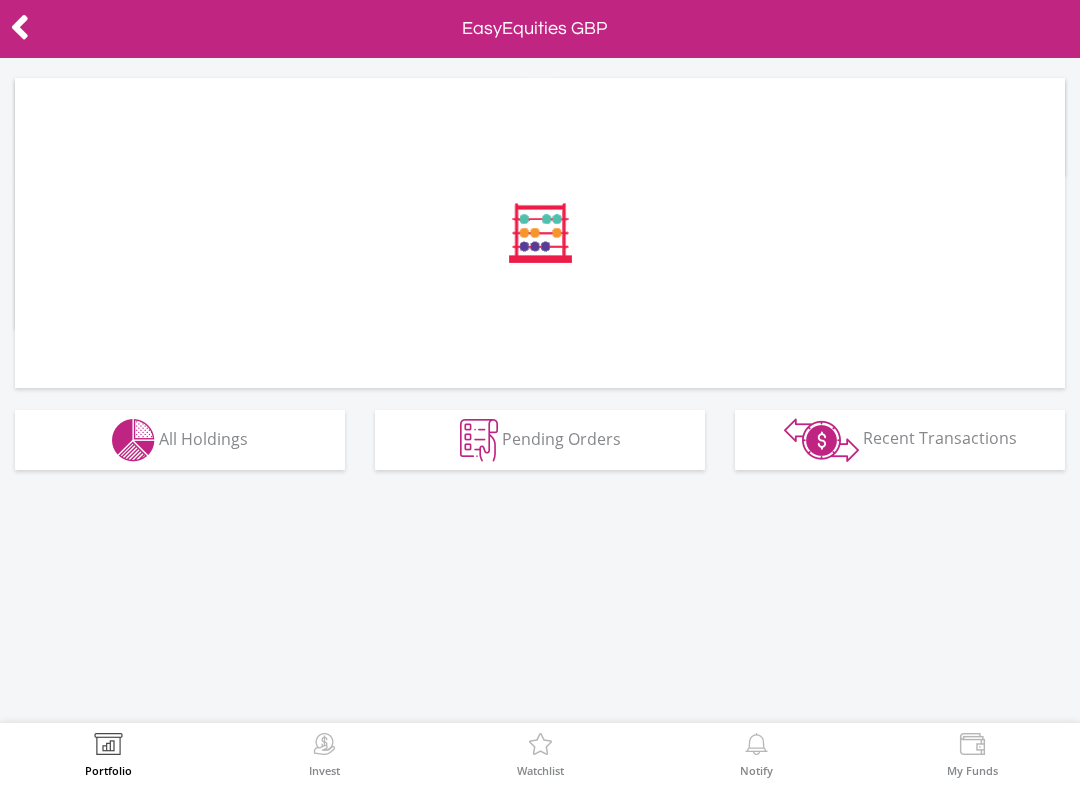 scroll, scrollTop: 0, scrollLeft: 0, axis: both 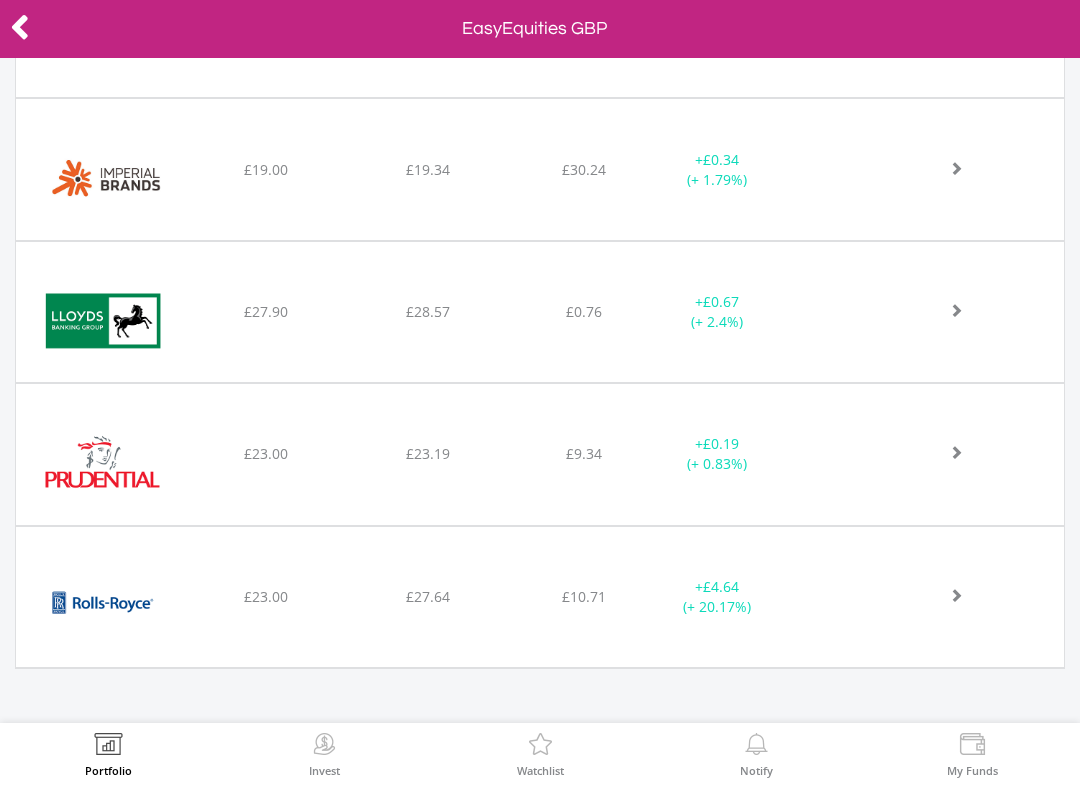 click at bounding box center (943, 22) 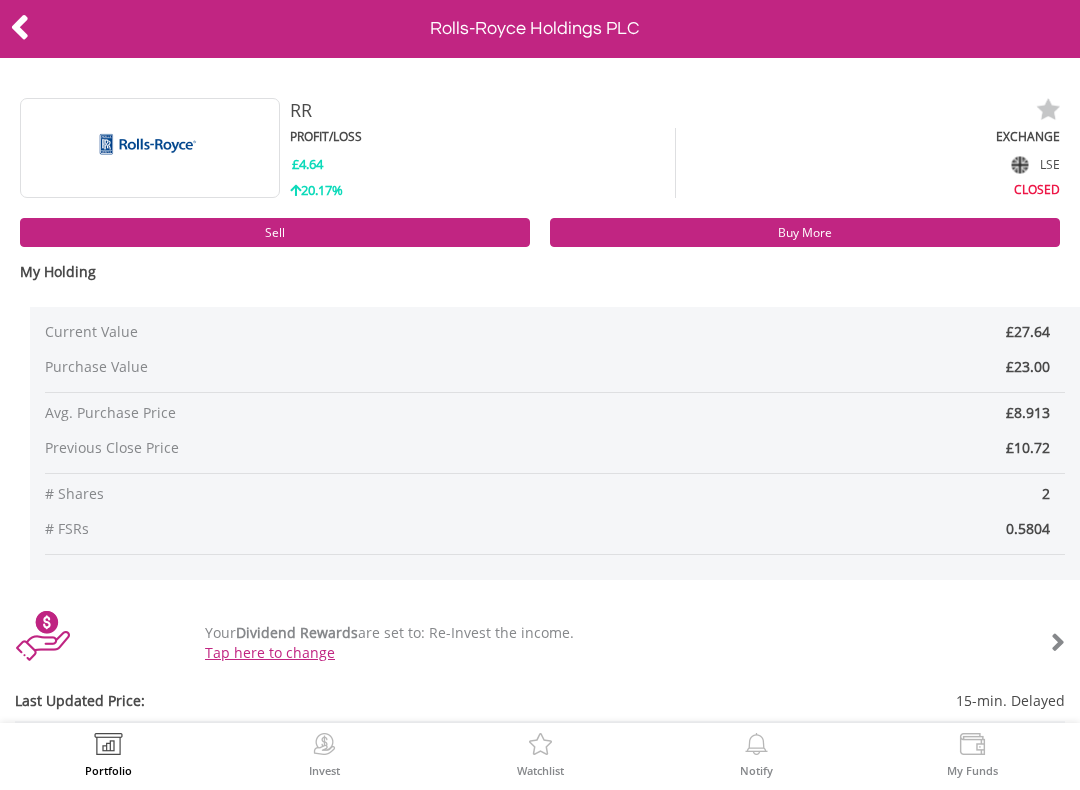 scroll, scrollTop: 0, scrollLeft: 0, axis: both 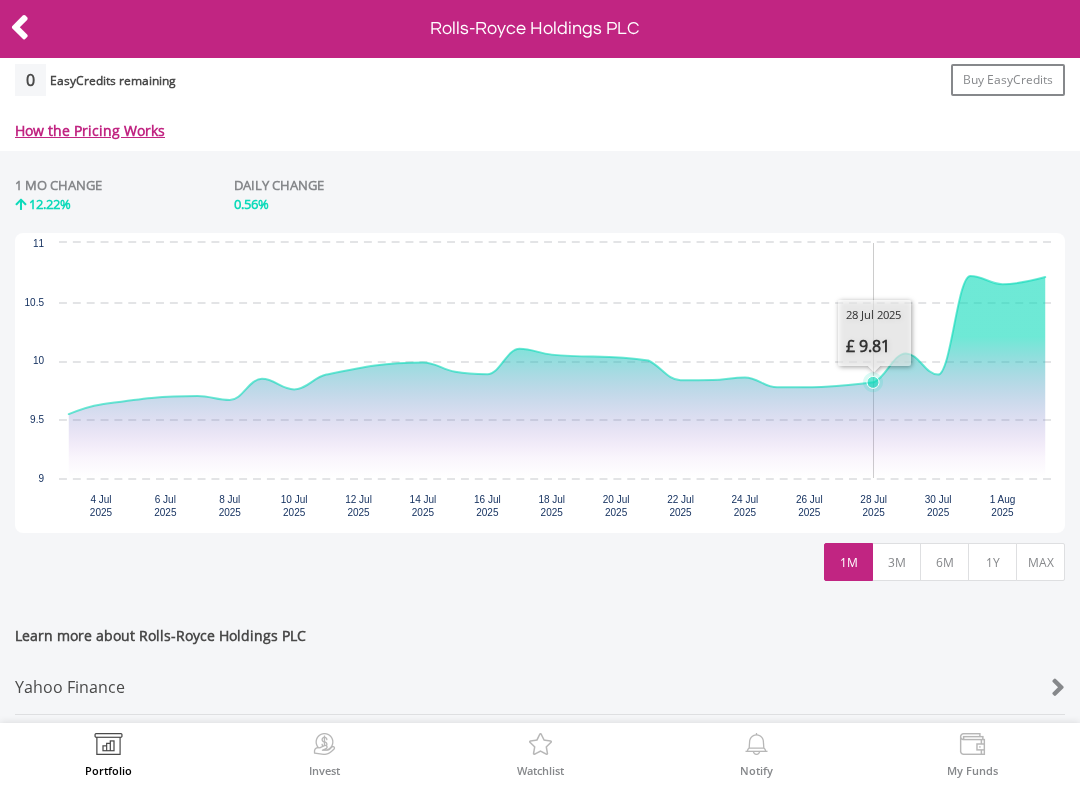 click on "3M" at bounding box center (896, 562) 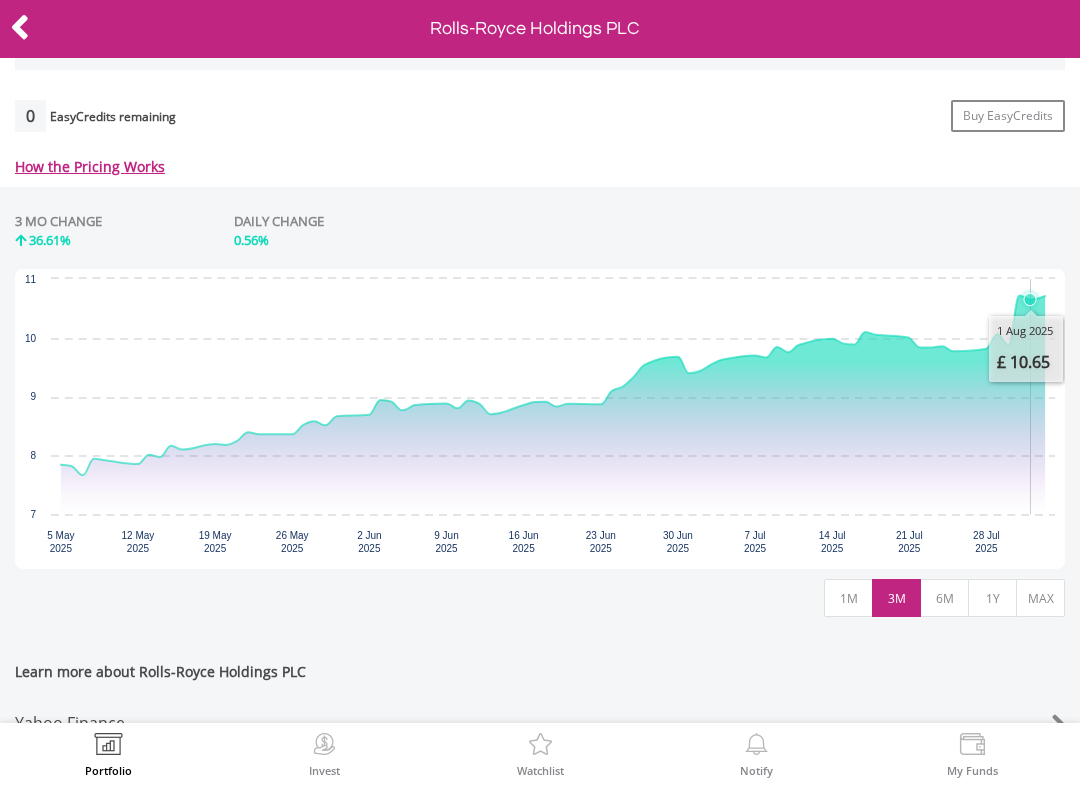 scroll, scrollTop: 807, scrollLeft: 0, axis: vertical 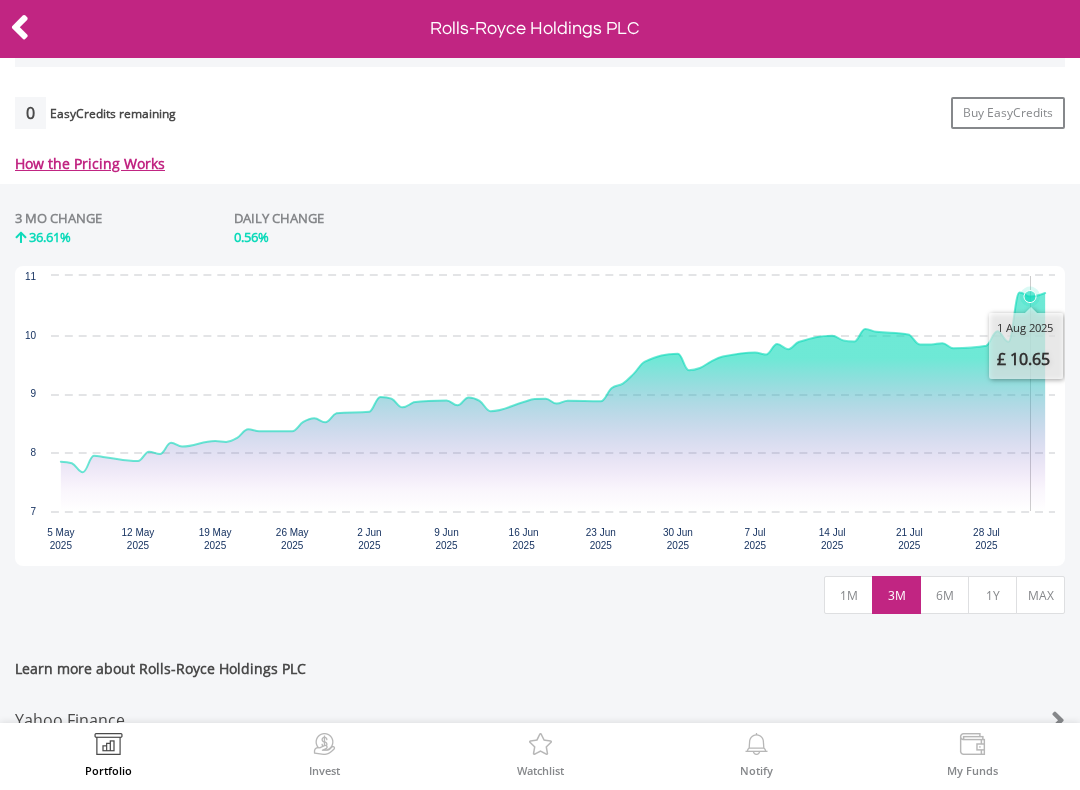 click on "6M" at bounding box center (944, 595) 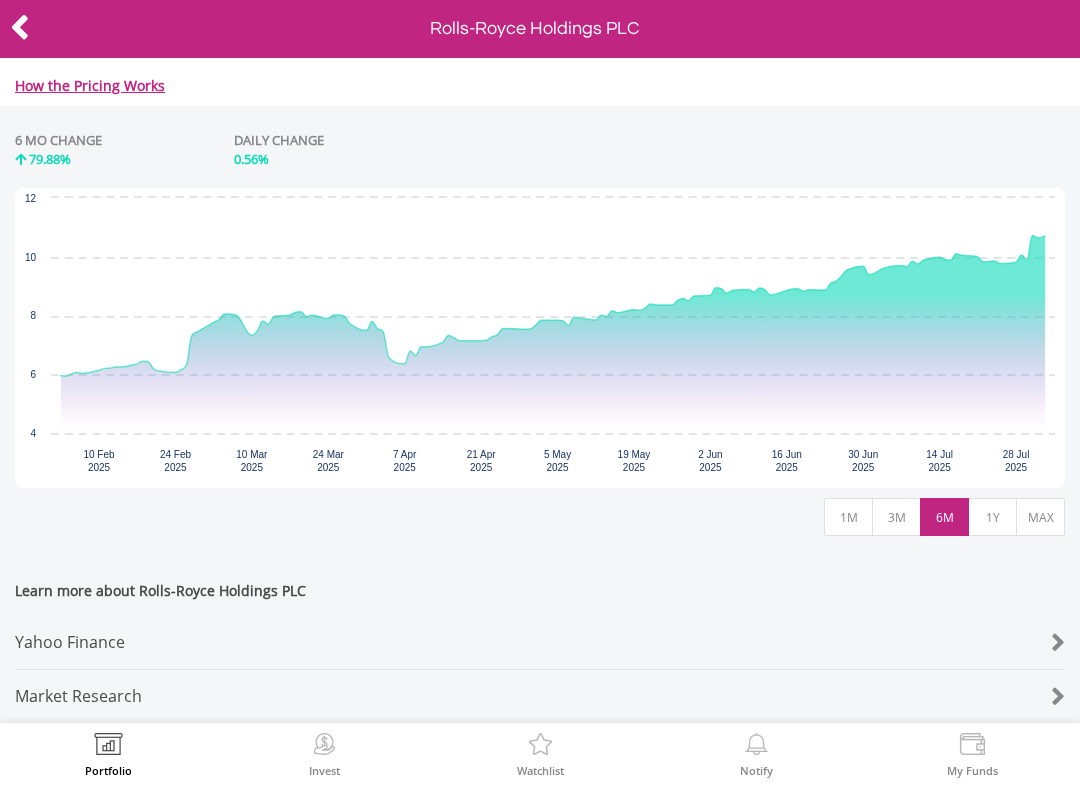 click on "1Y" at bounding box center [992, 517] 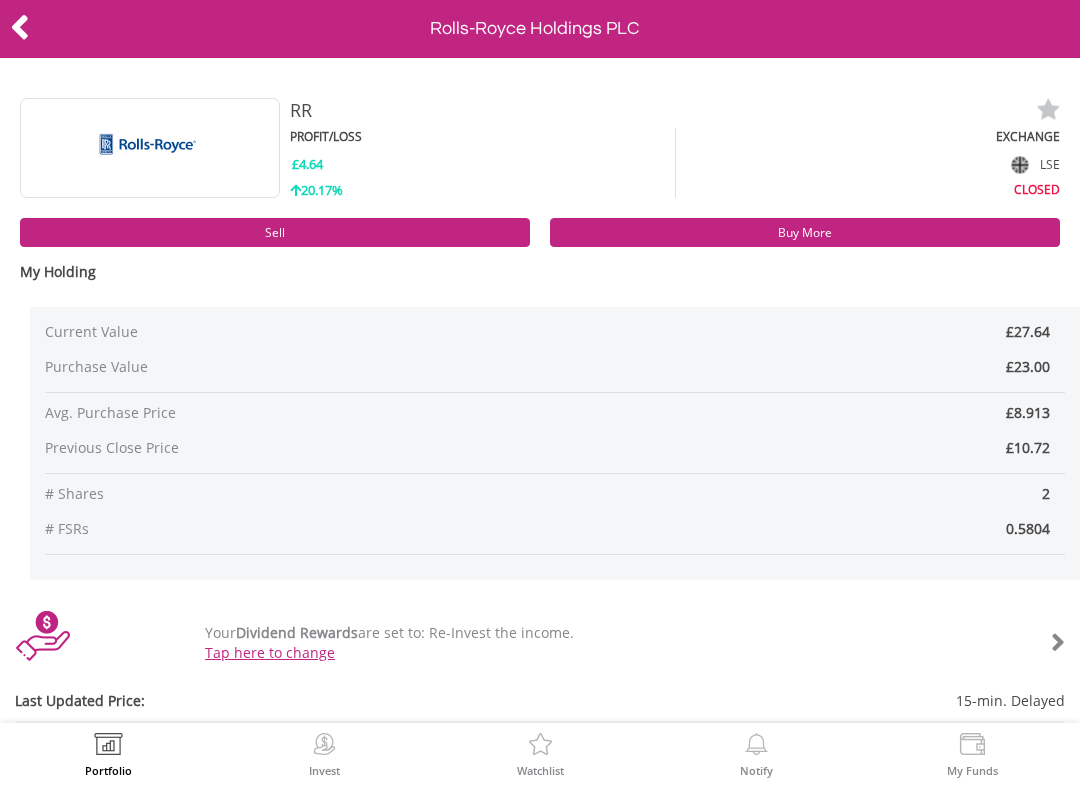 scroll, scrollTop: 0, scrollLeft: 0, axis: both 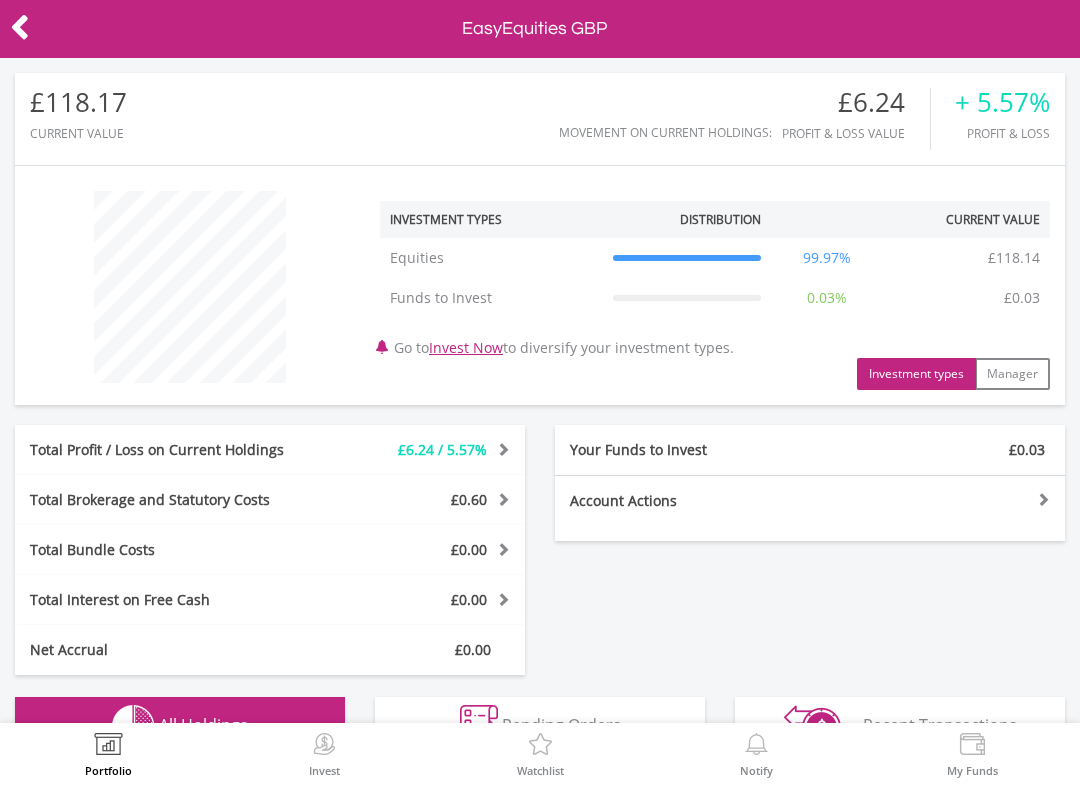 click at bounding box center [20, 27] 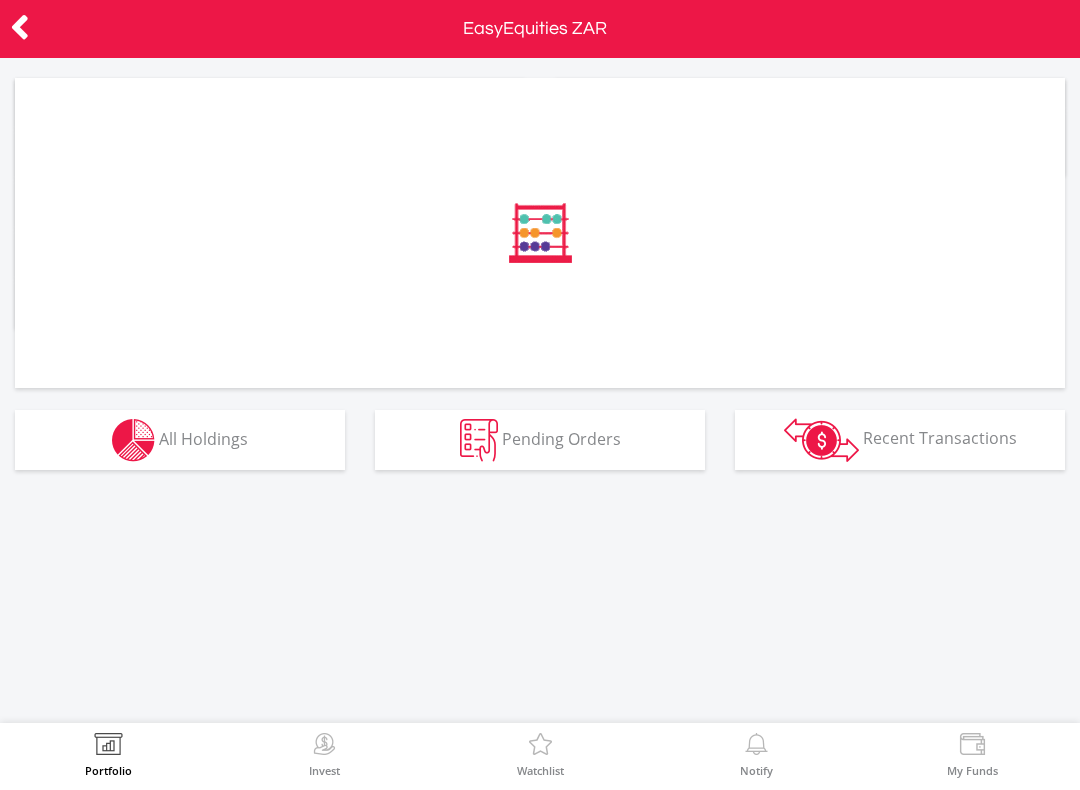 scroll, scrollTop: 0, scrollLeft: 0, axis: both 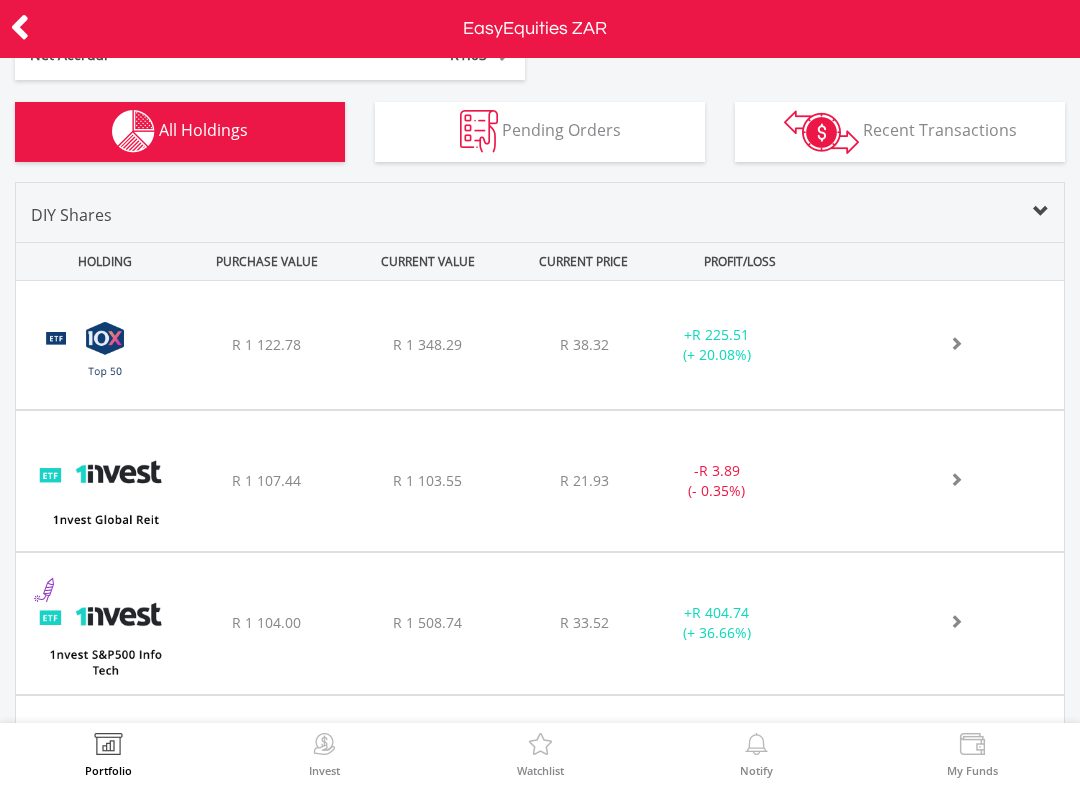 click on "Recent Transactions" at bounding box center (940, 130) 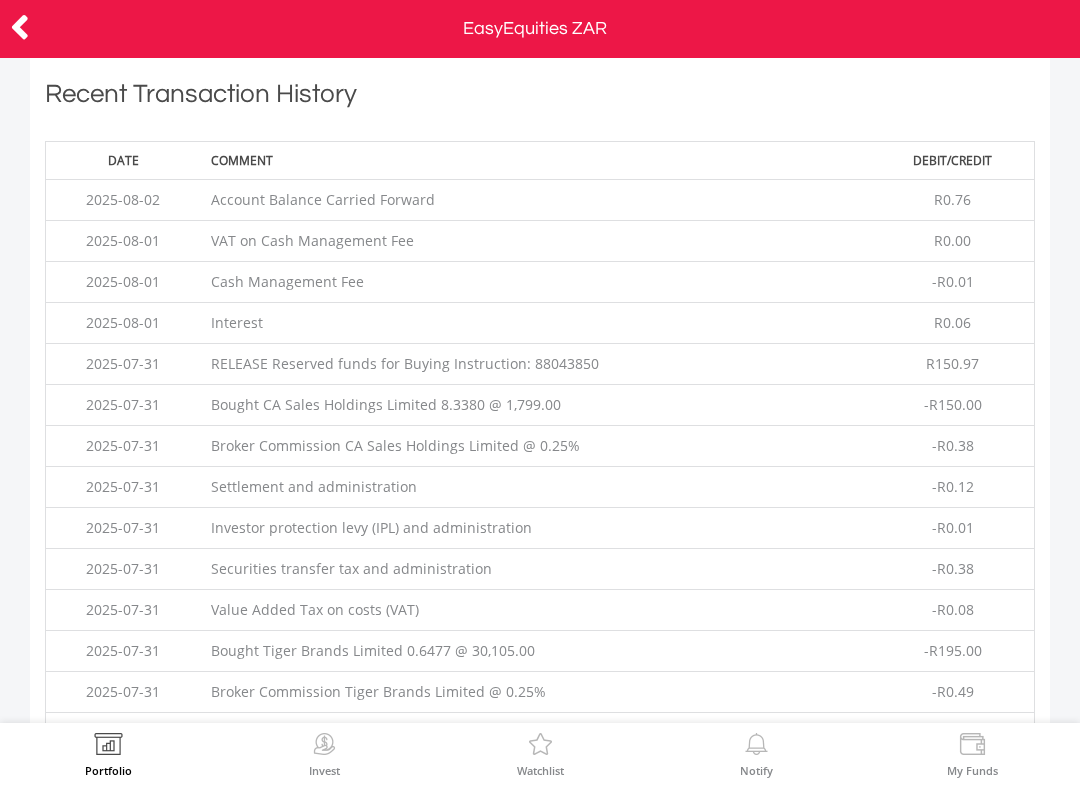 scroll, scrollTop: 897, scrollLeft: 0, axis: vertical 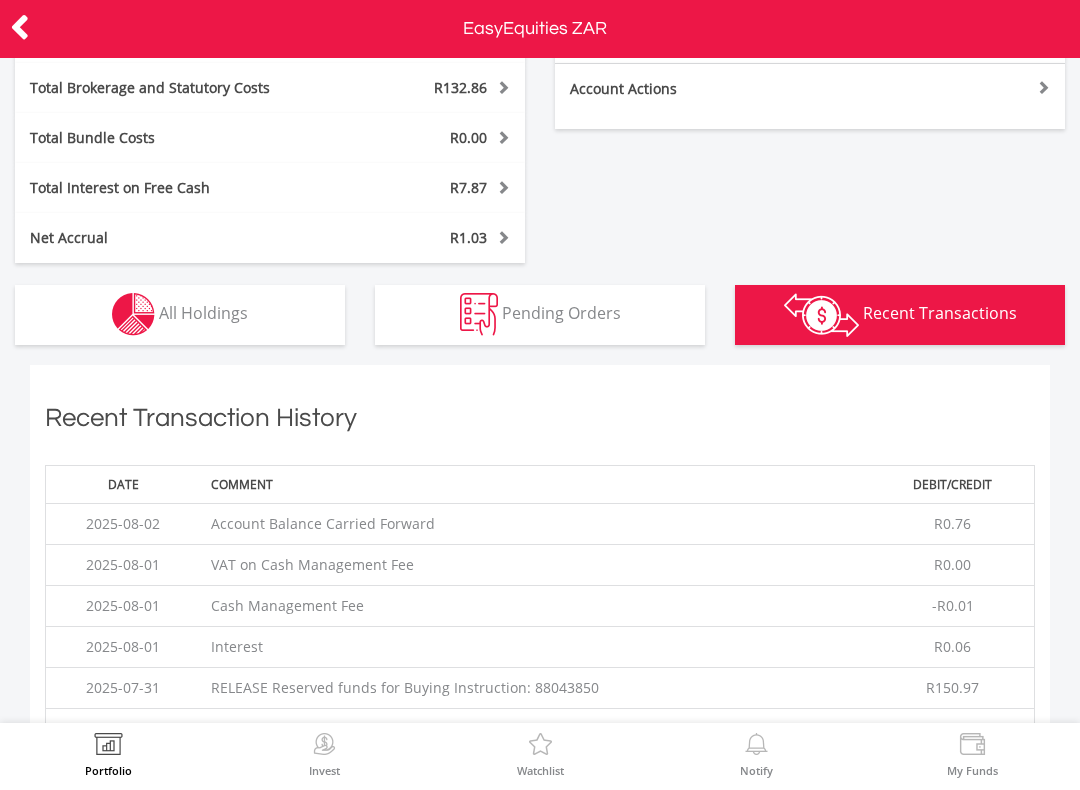 click on "Pending Orders" at bounding box center [561, 313] 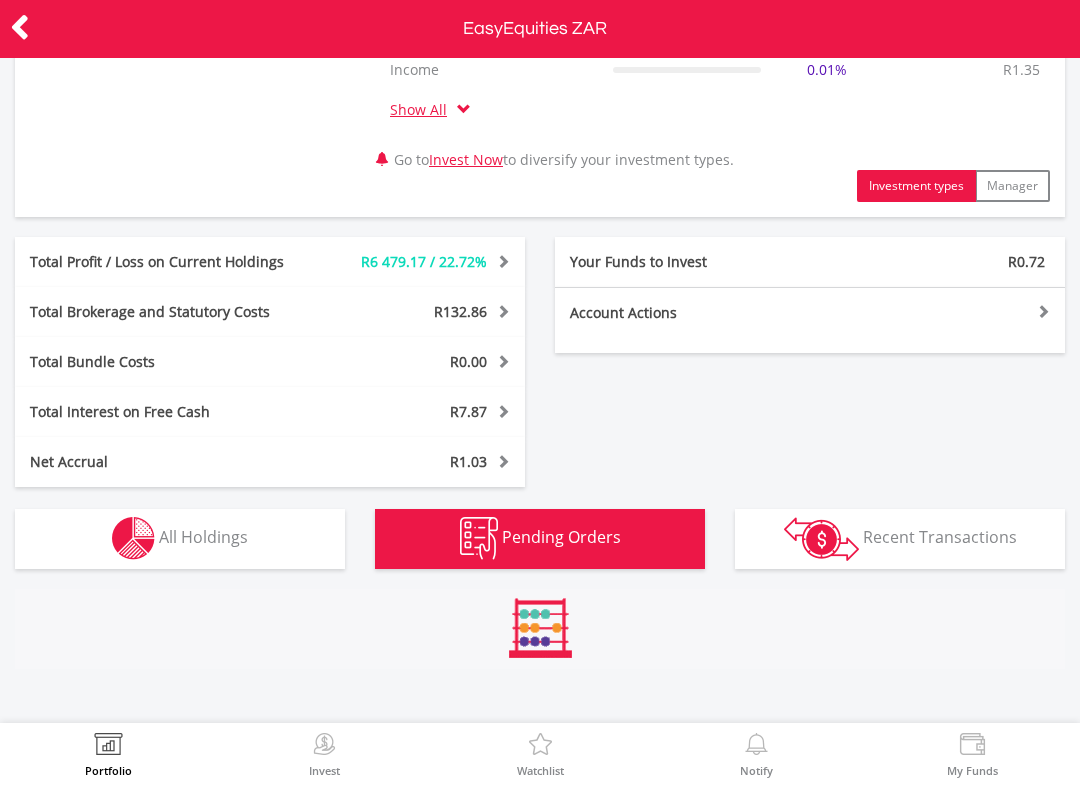 scroll, scrollTop: 318, scrollLeft: 0, axis: vertical 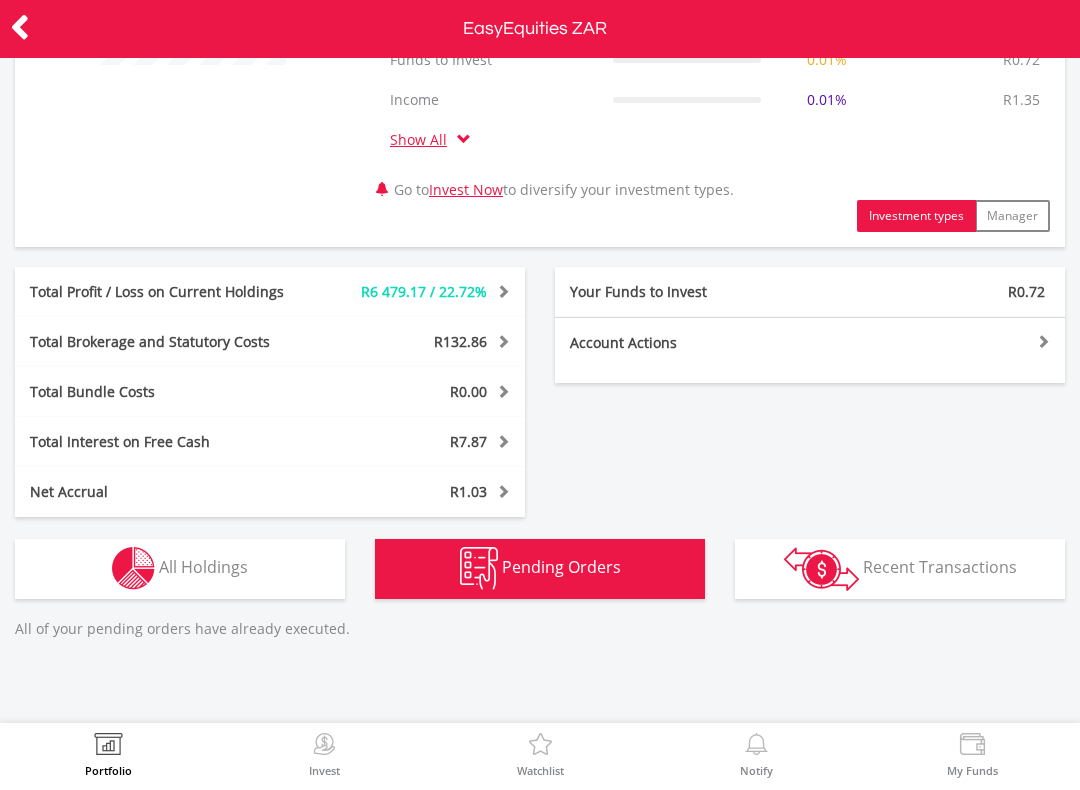 click on "All Holdings" at bounding box center (203, 567) 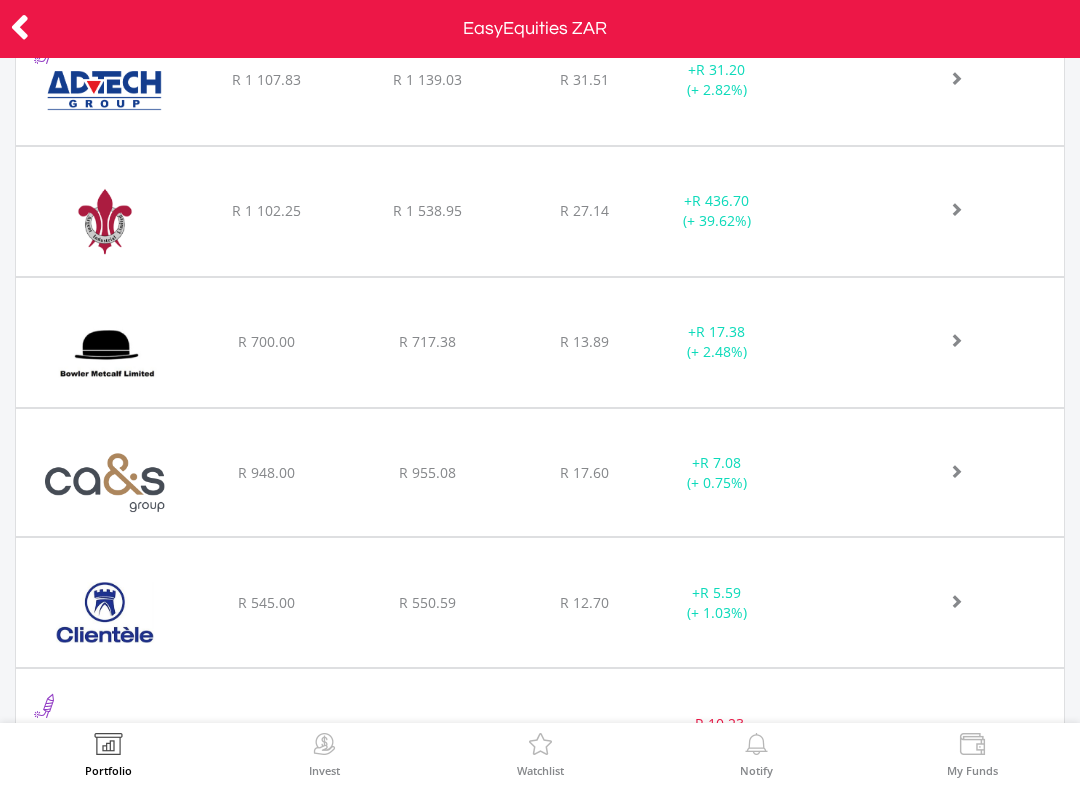 scroll, scrollTop: 1569, scrollLeft: 0, axis: vertical 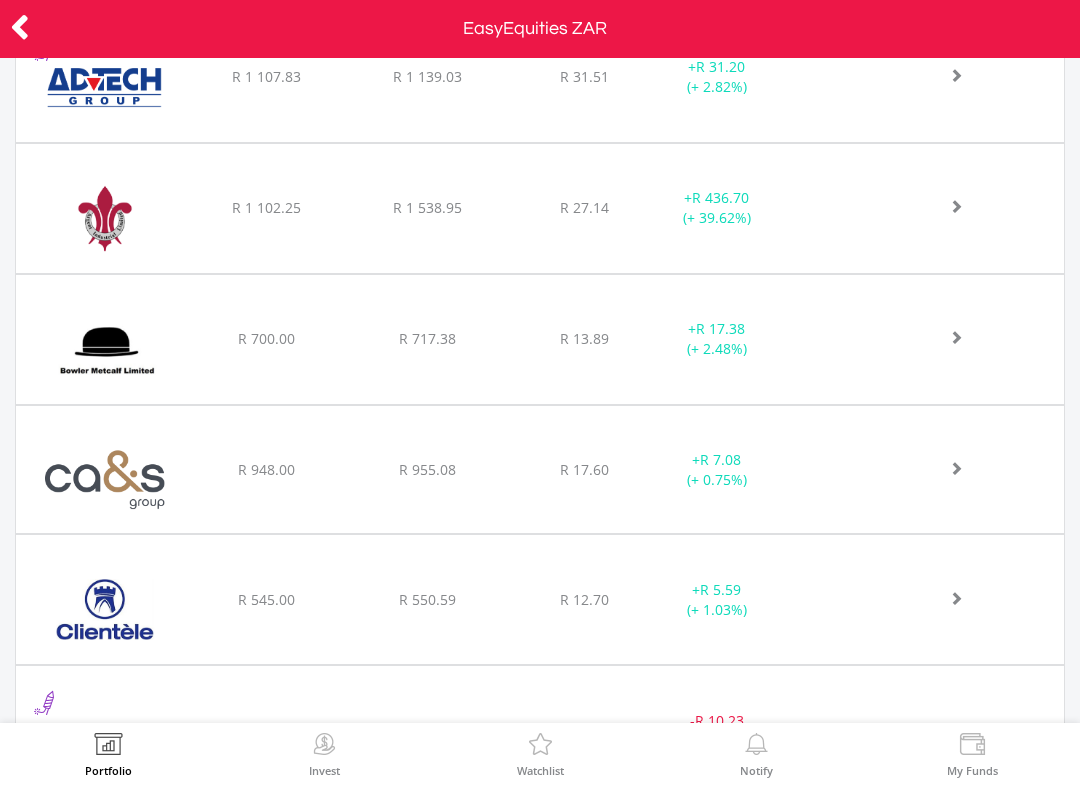 click on "﻿
Clientele Limited
R 545.00
R 550.59
R 12.70
+  R 5.59 (+ 1.03%)" at bounding box center (540, -469) 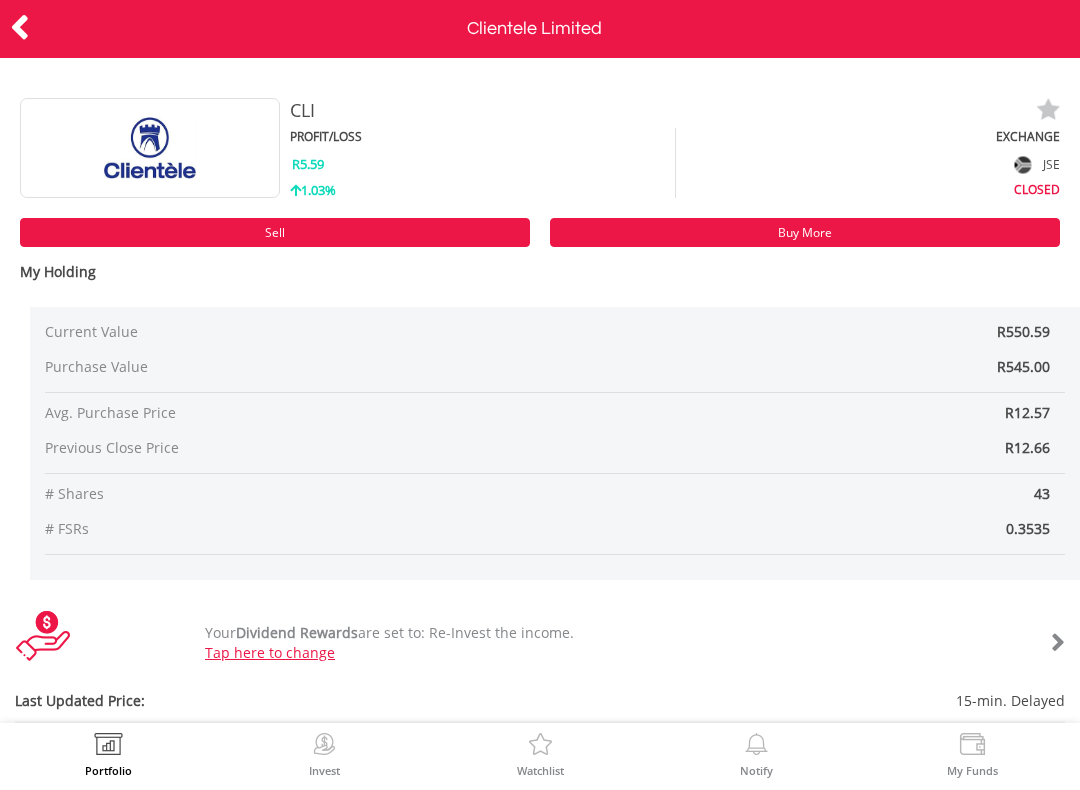 scroll, scrollTop: 0, scrollLeft: 0, axis: both 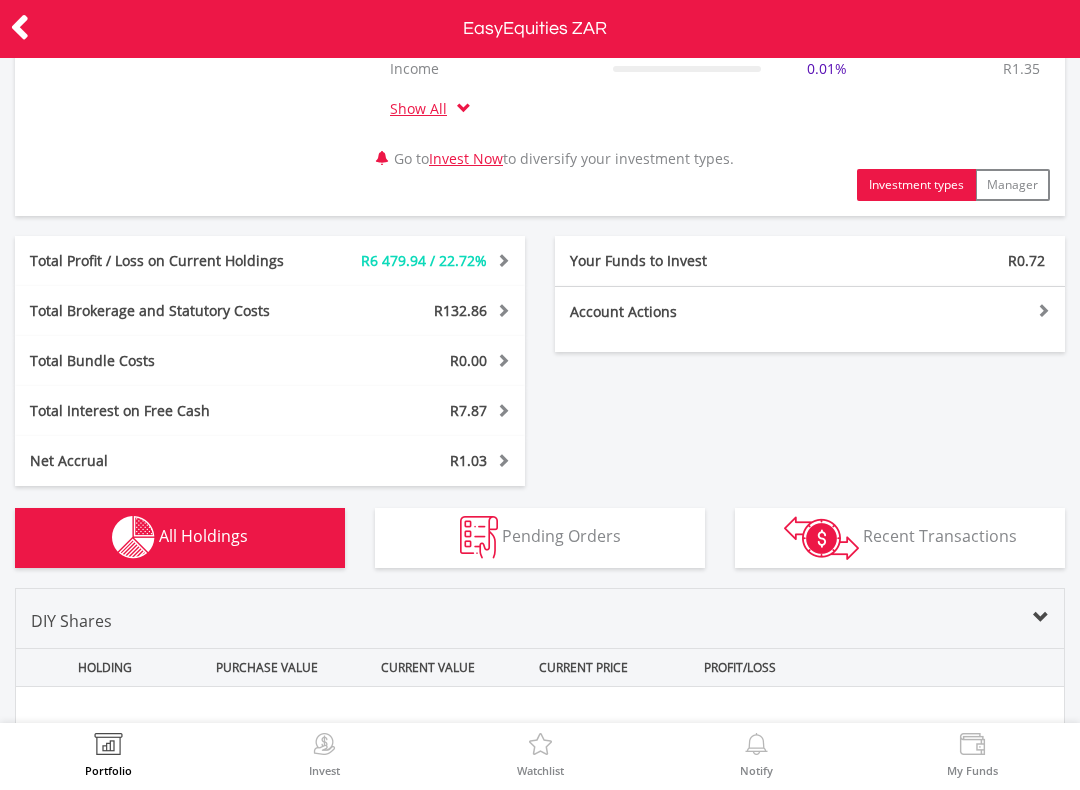 click on "All Holdings" at bounding box center [203, 536] 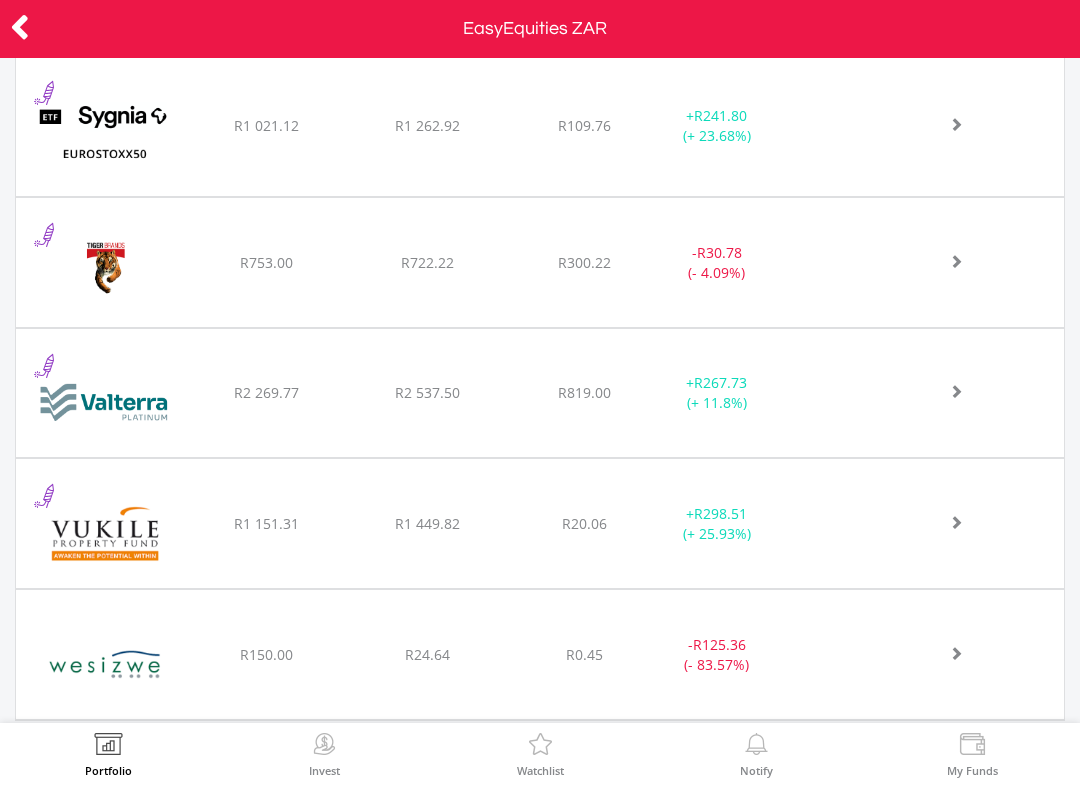 scroll, scrollTop: 4032, scrollLeft: 0, axis: vertical 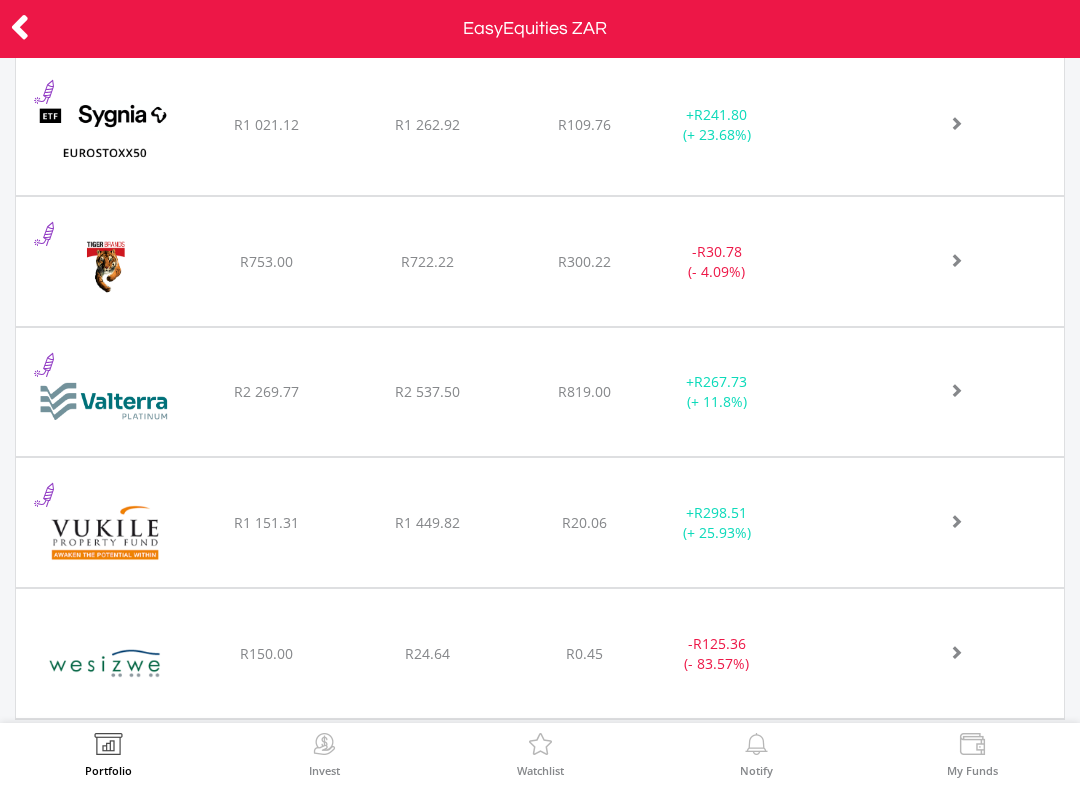 click at bounding box center (943, -2932) 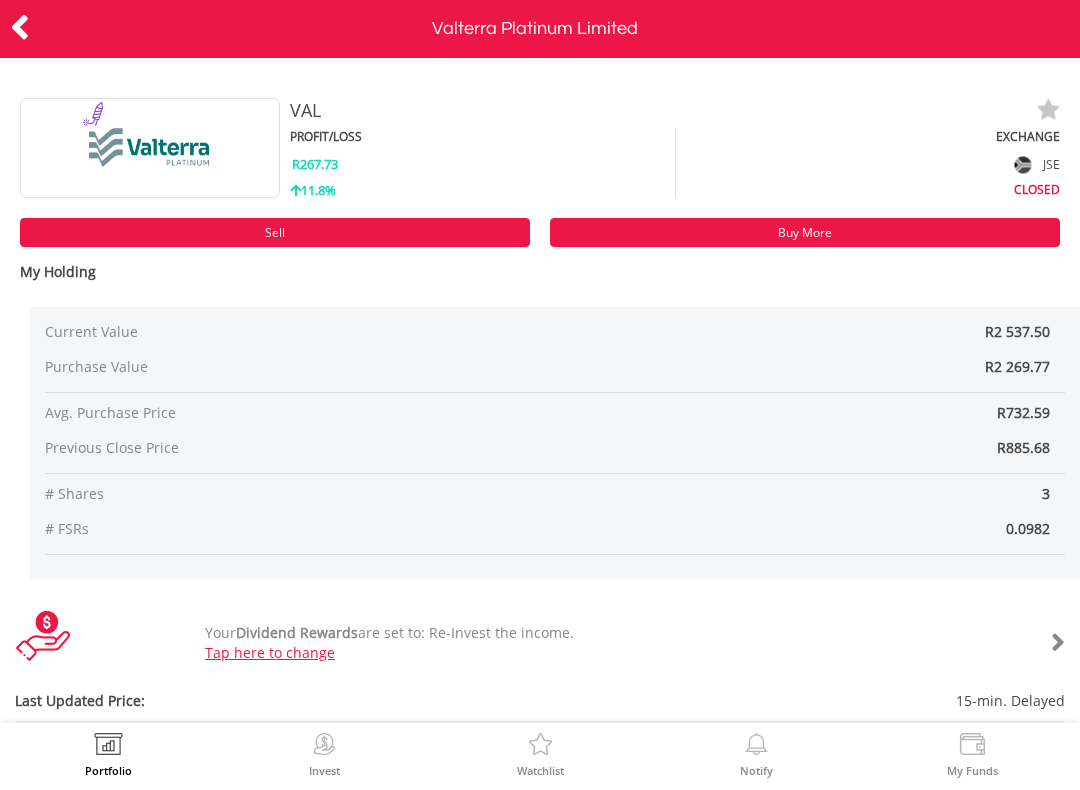 scroll, scrollTop: 0, scrollLeft: 0, axis: both 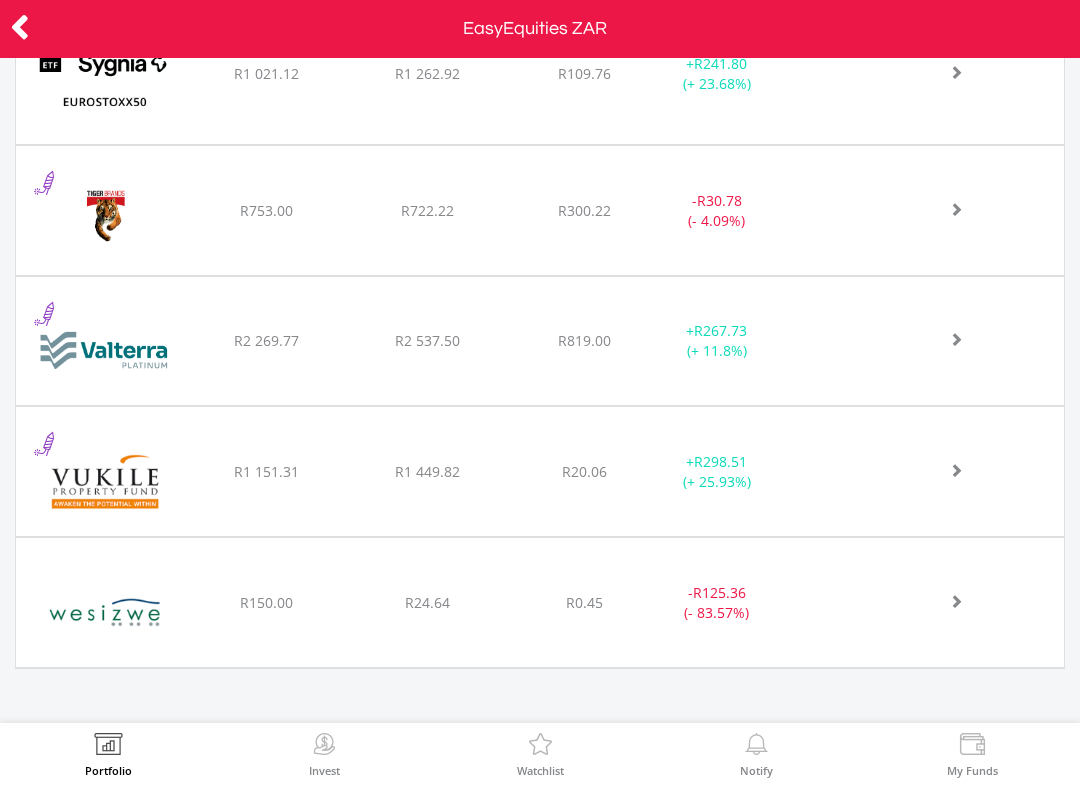 click at bounding box center (943, -2983) 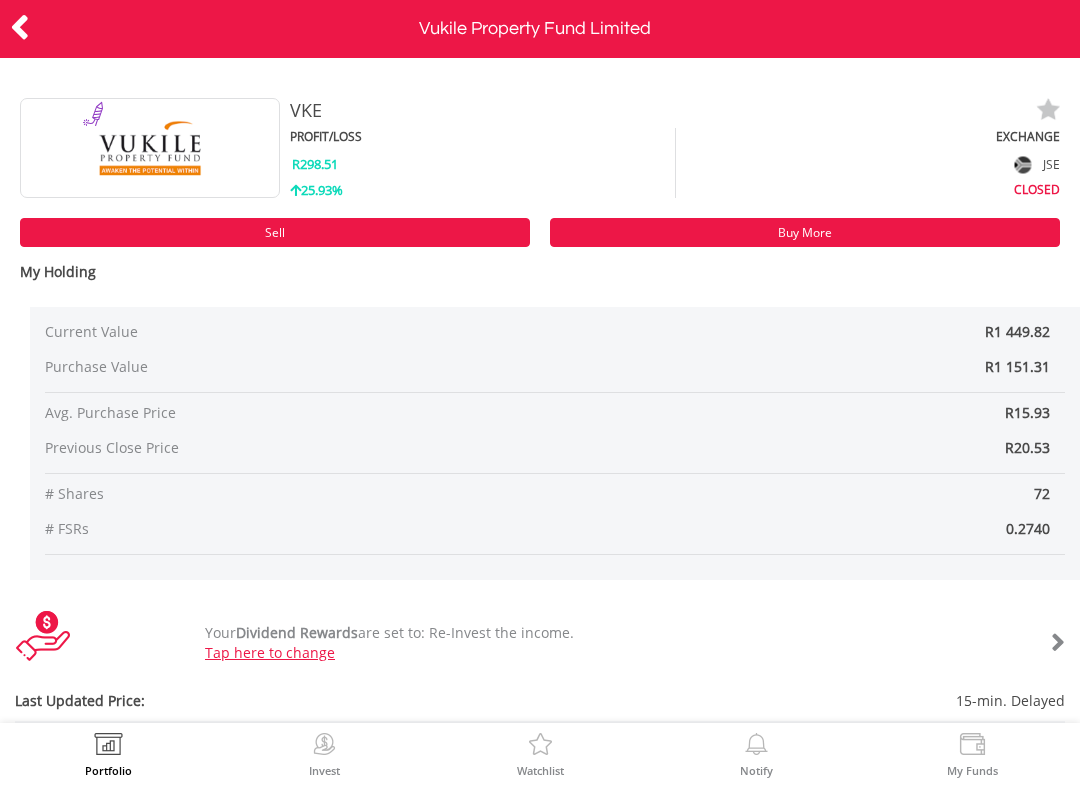 scroll, scrollTop: 0, scrollLeft: 0, axis: both 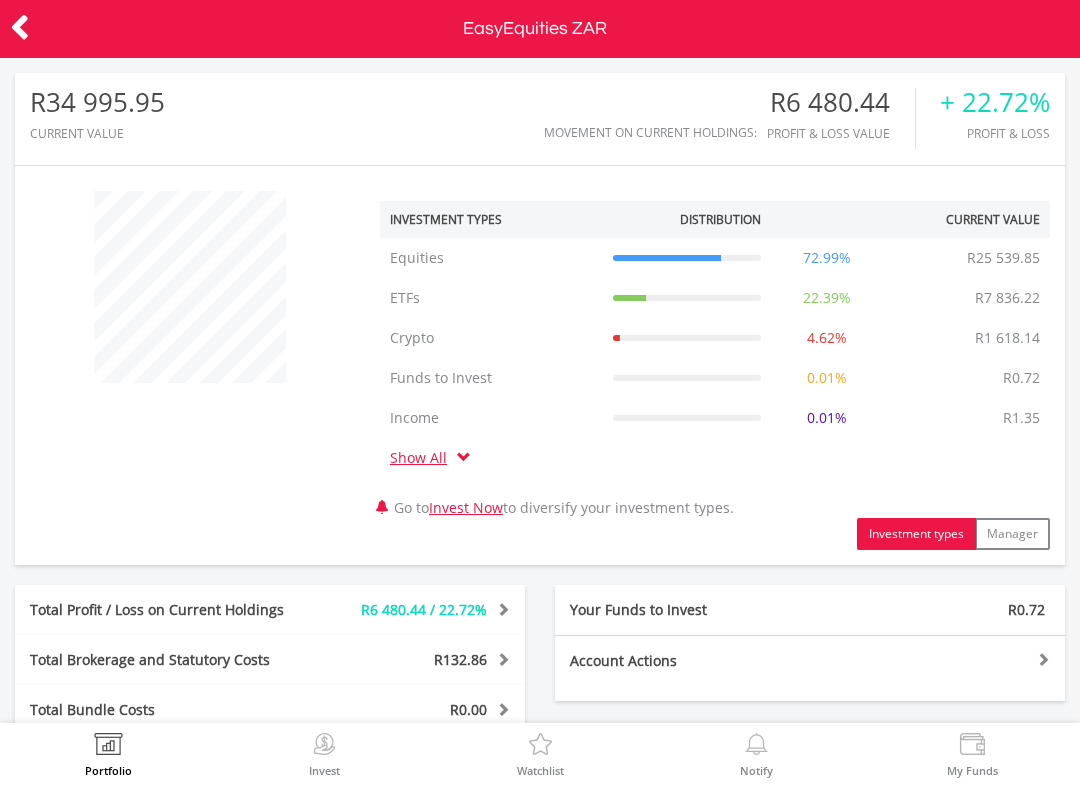 click at bounding box center (20, 27) 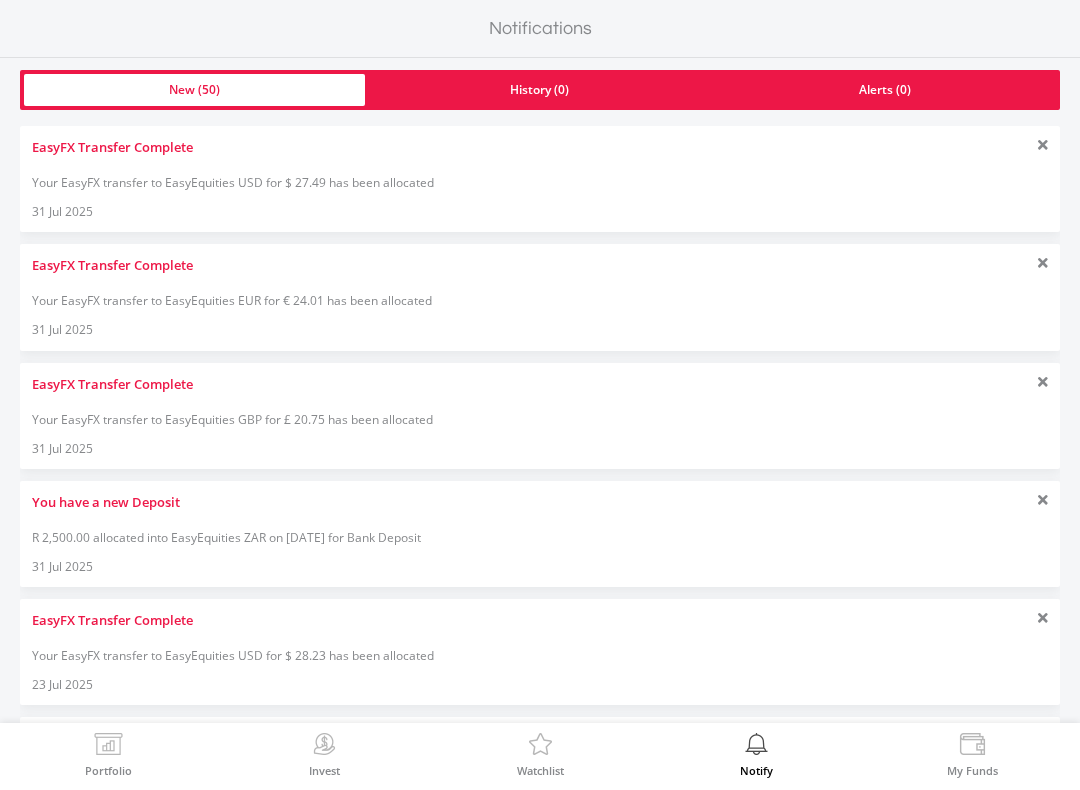 scroll, scrollTop: 0, scrollLeft: 0, axis: both 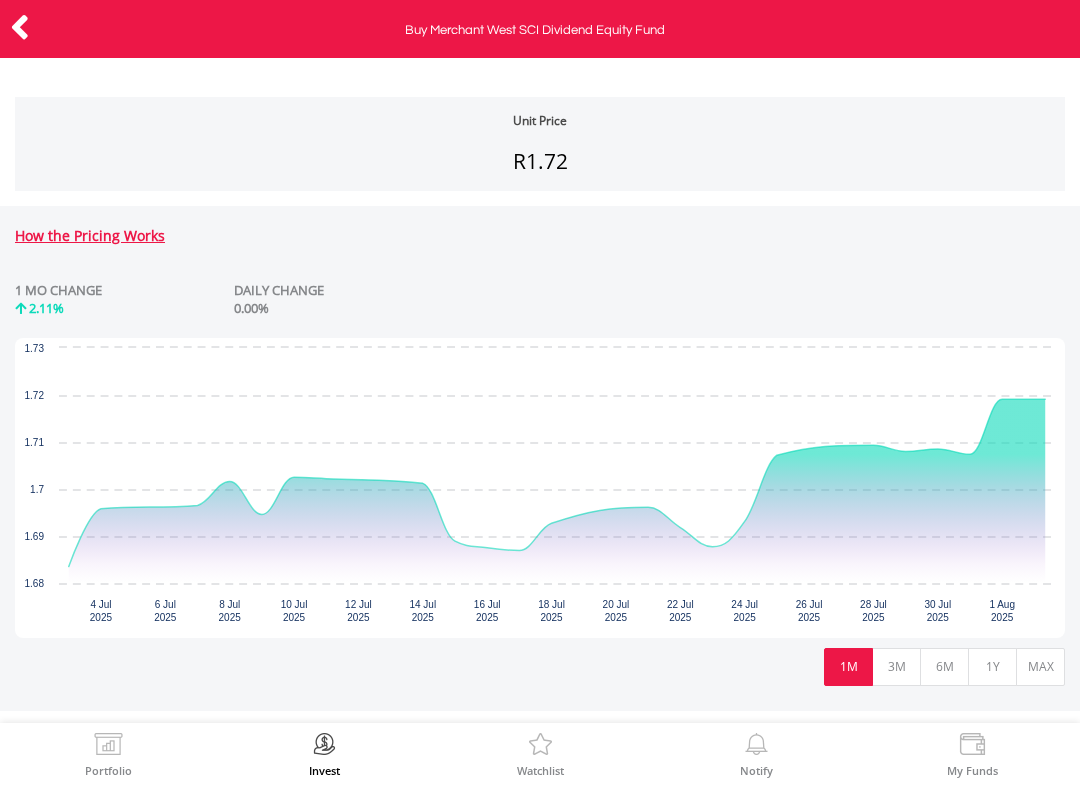 click on "3M" at bounding box center (896, 667) 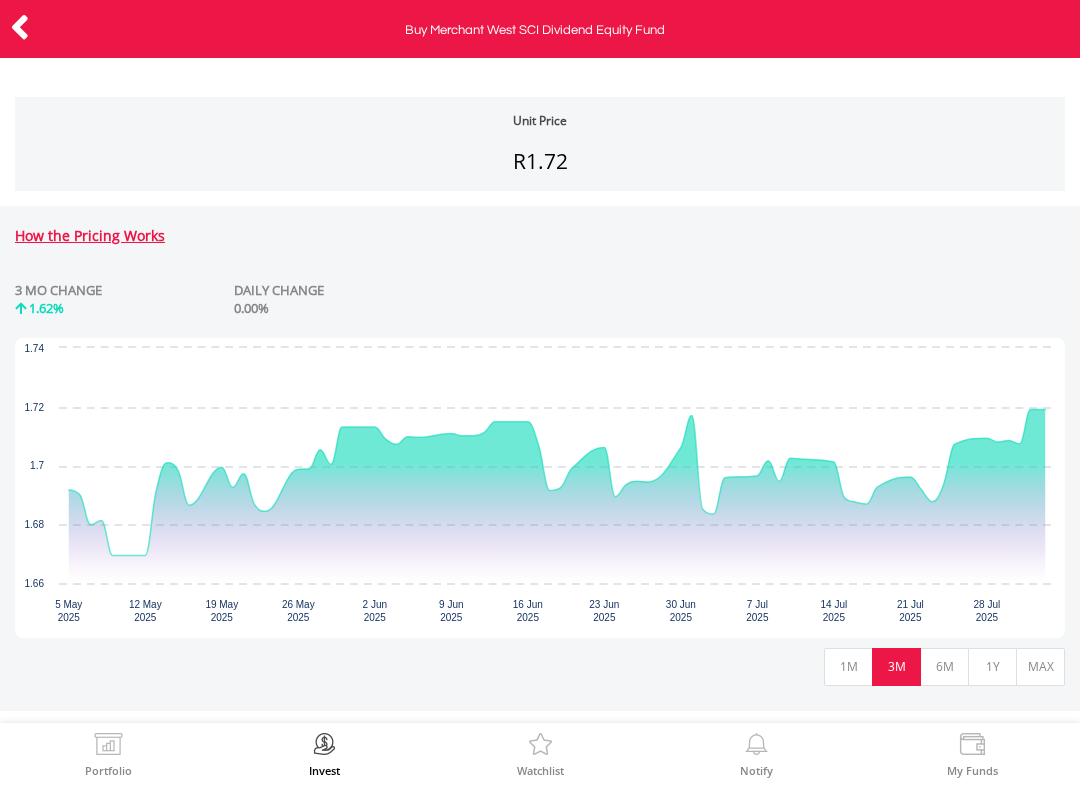 click on "6M" at bounding box center (944, 667) 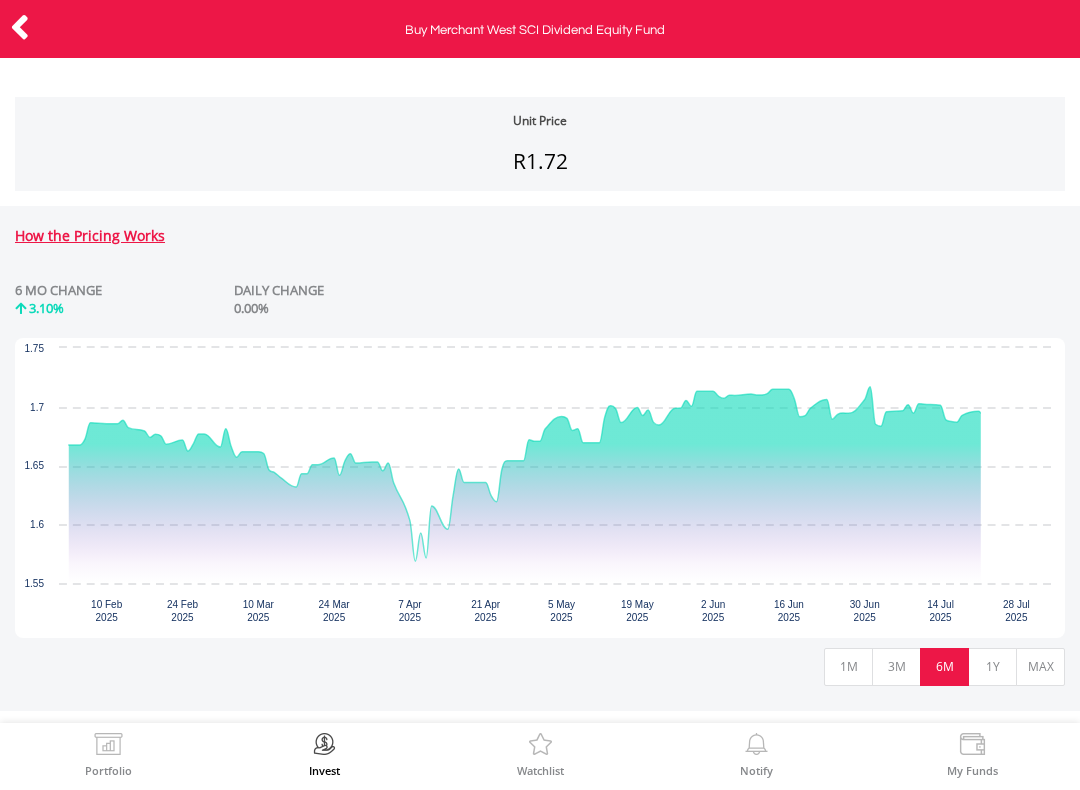 click on "1Y" at bounding box center (992, 667) 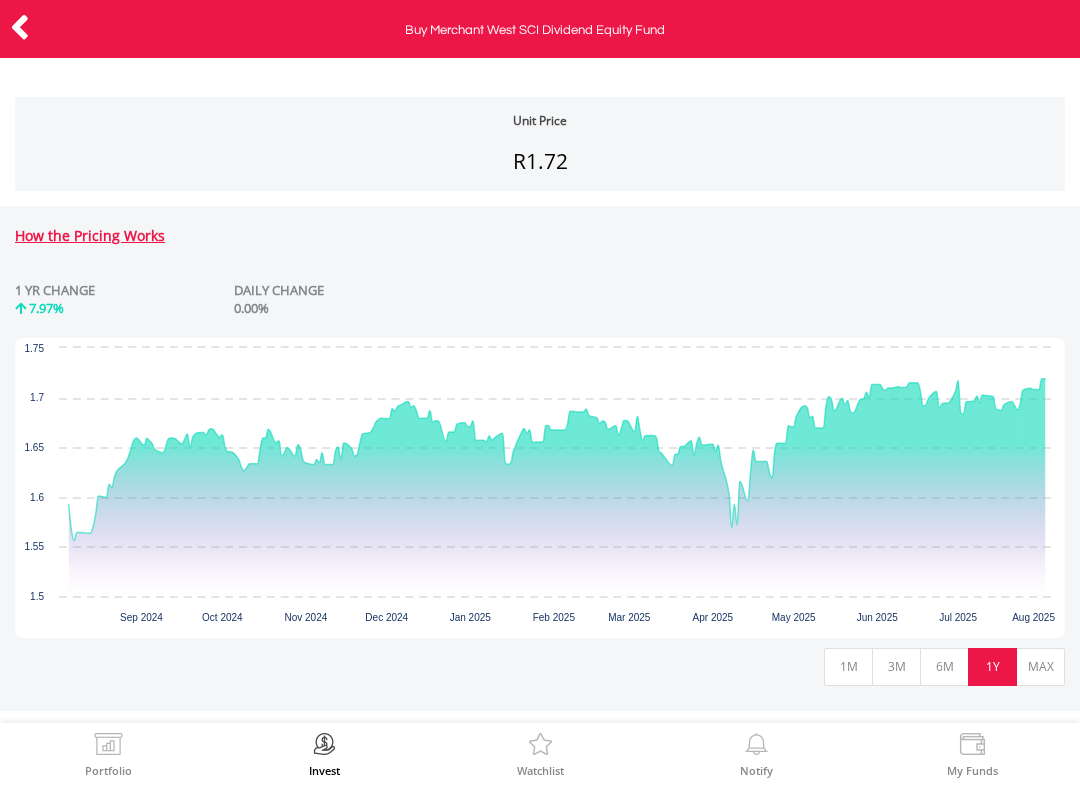 click on "MAX" at bounding box center (1040, 667) 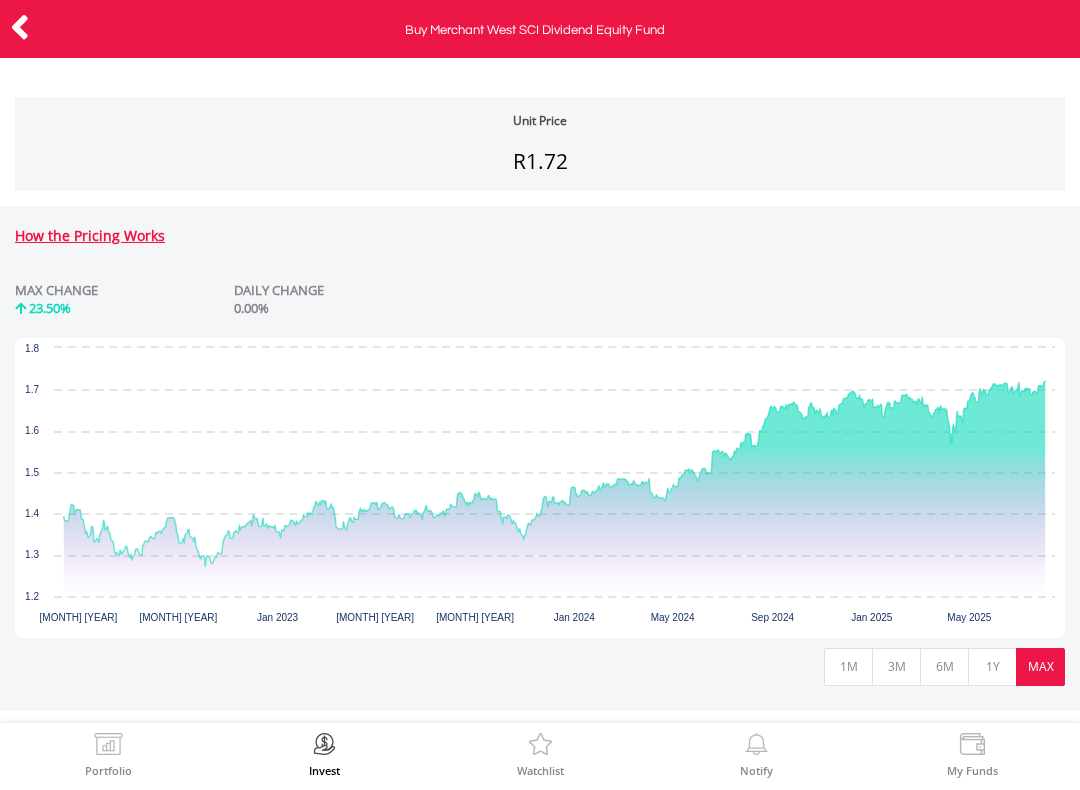 click at bounding box center [20, 27] 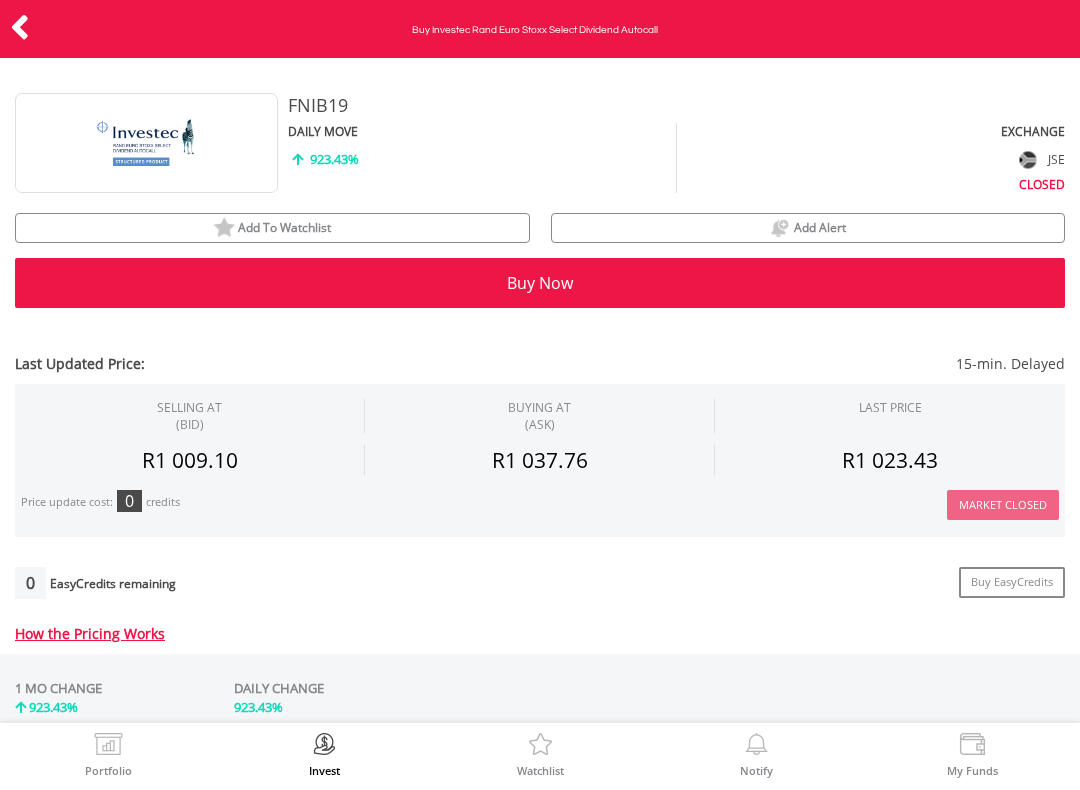 scroll, scrollTop: 0, scrollLeft: 0, axis: both 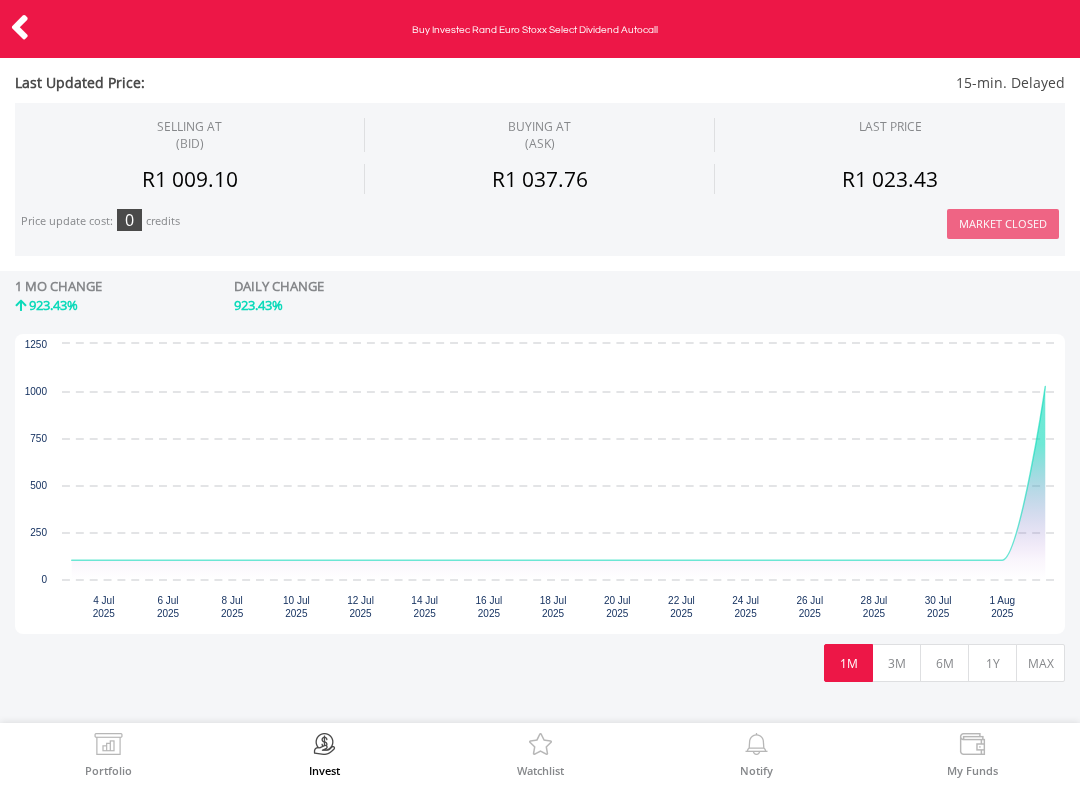 click on "3M" at bounding box center [896, 663] 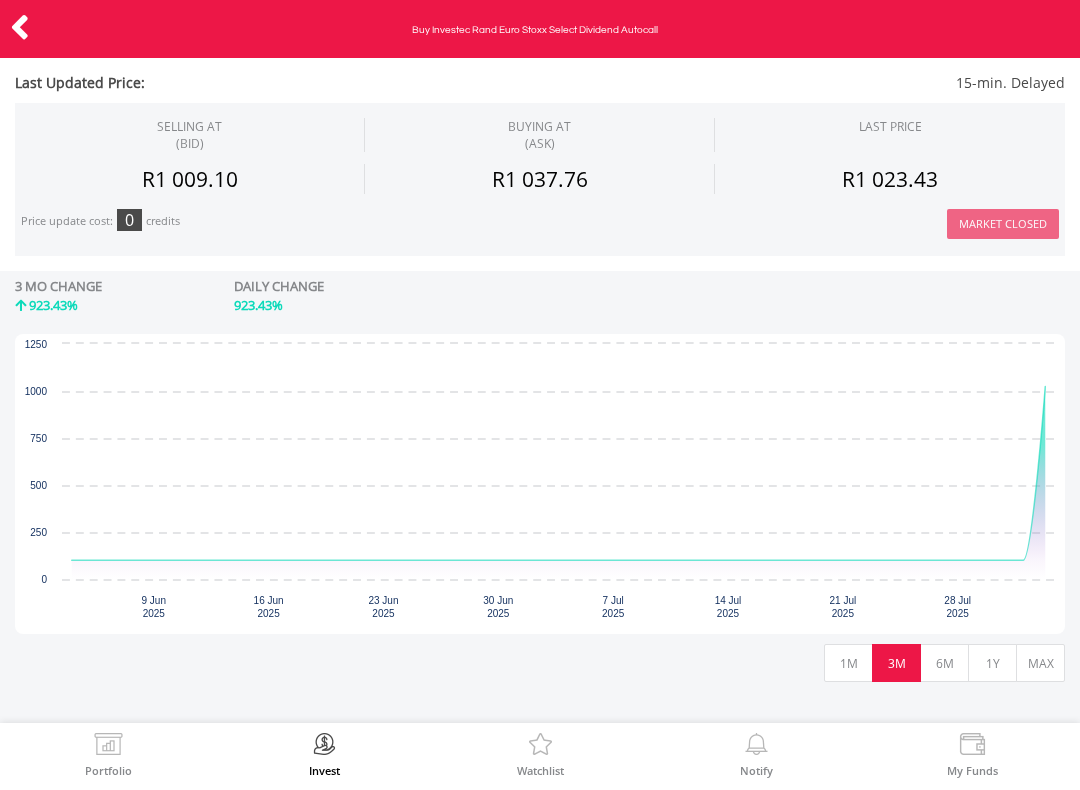 click on "6M" at bounding box center (944, 663) 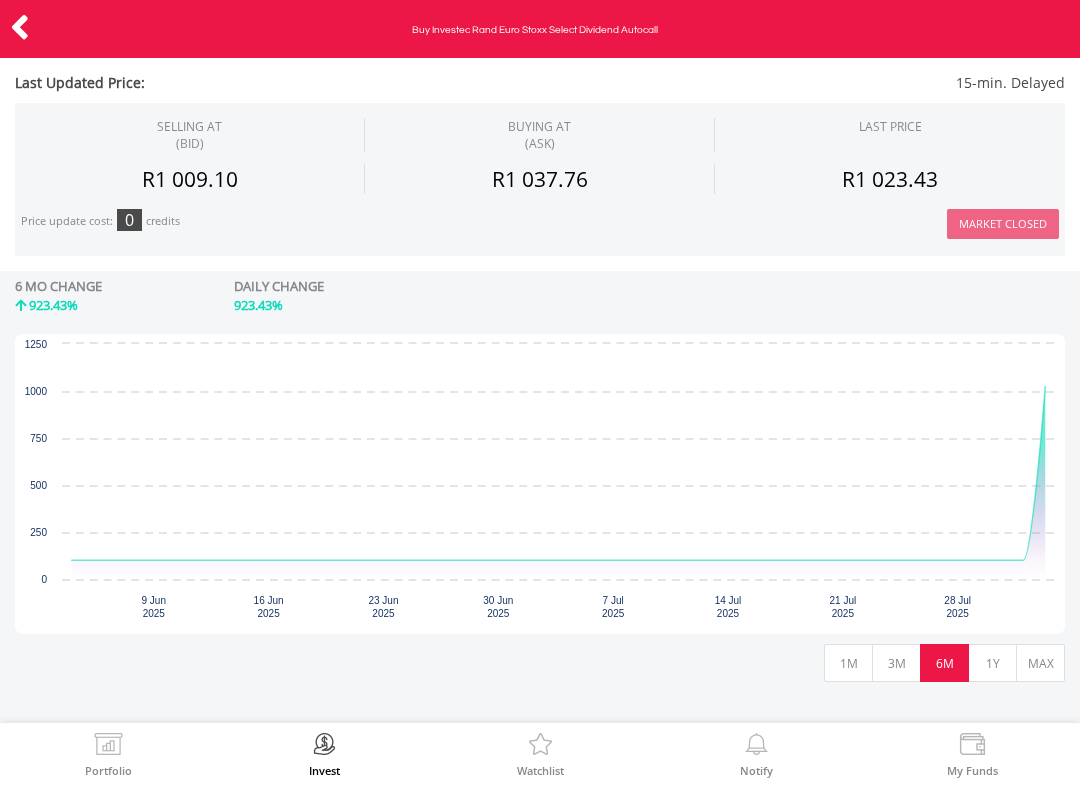 click on "1Y" at bounding box center [992, 663] 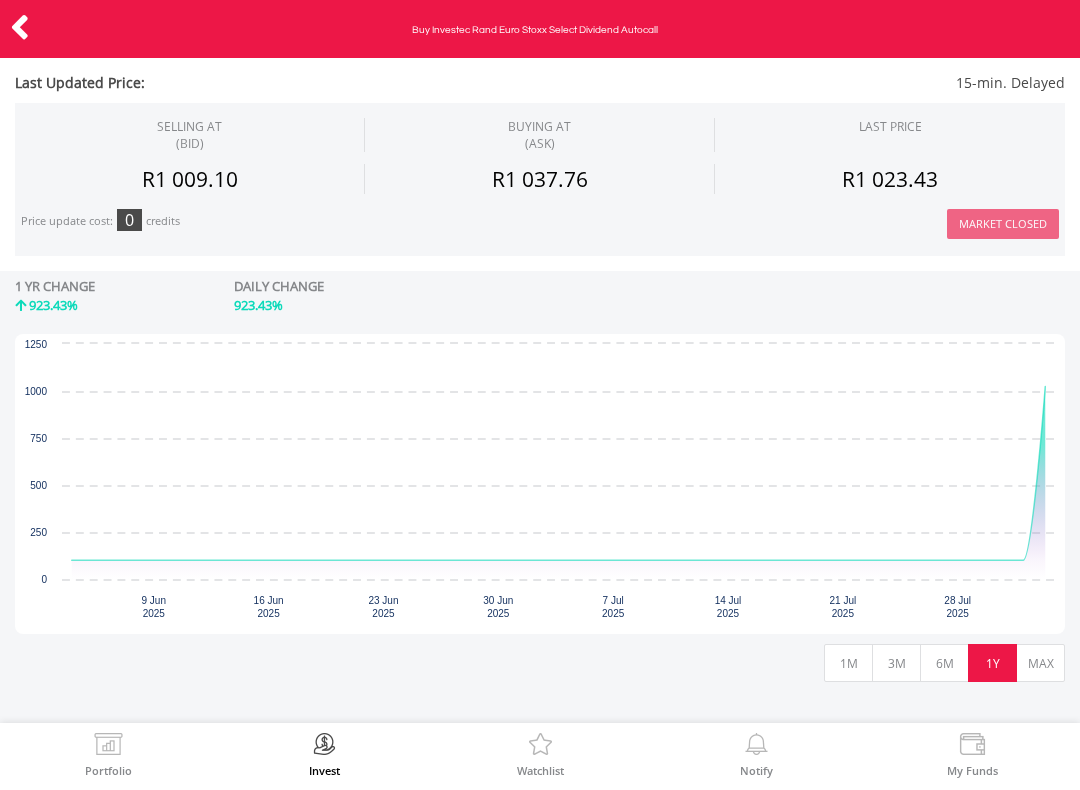click on "MAX" at bounding box center [1040, 663] 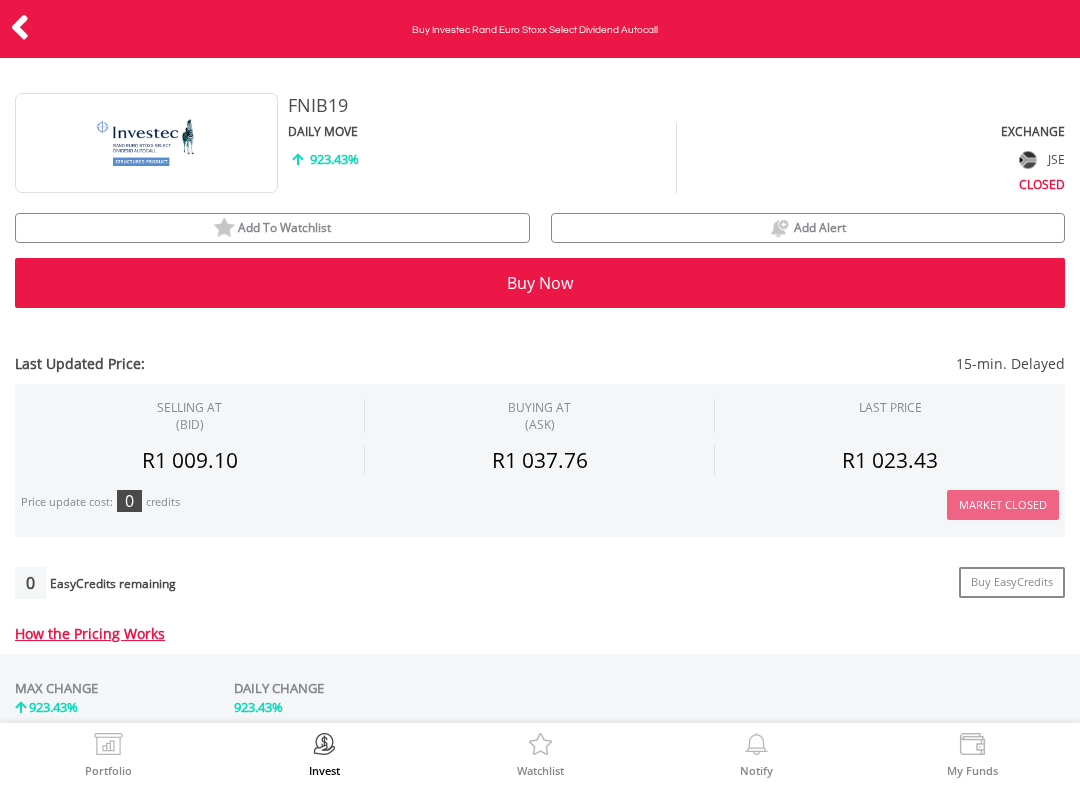 scroll, scrollTop: 0, scrollLeft: 0, axis: both 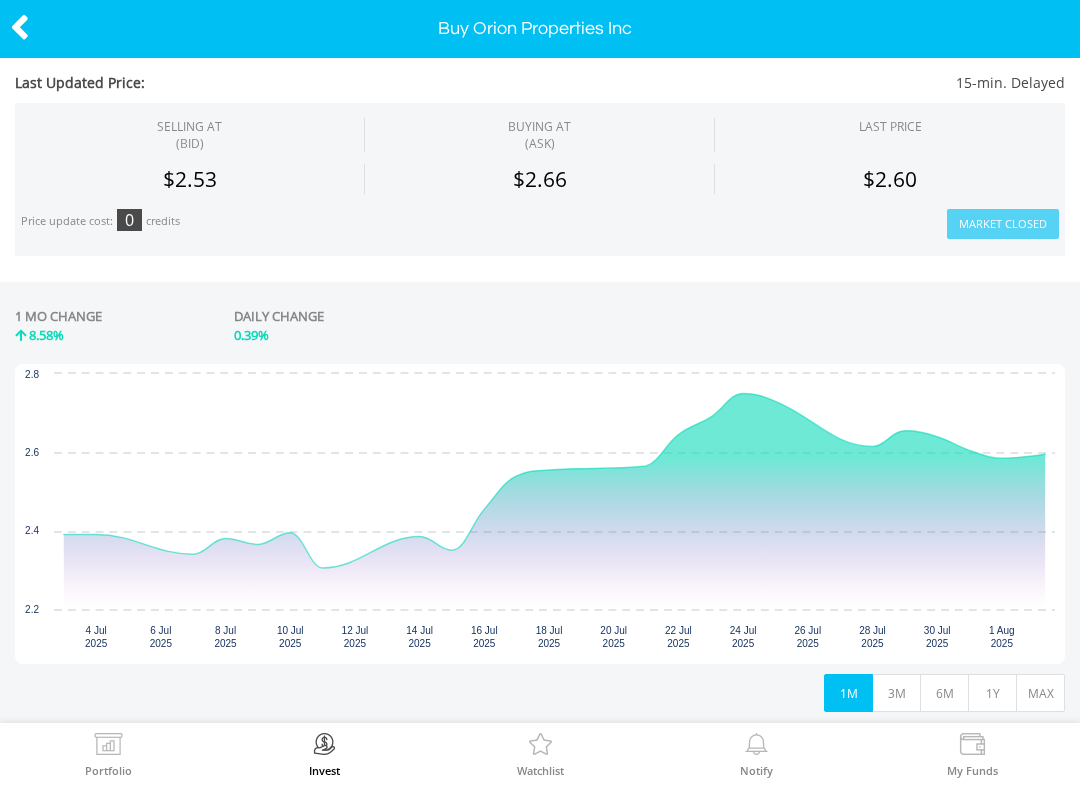 click on "3M" at bounding box center [896, 693] 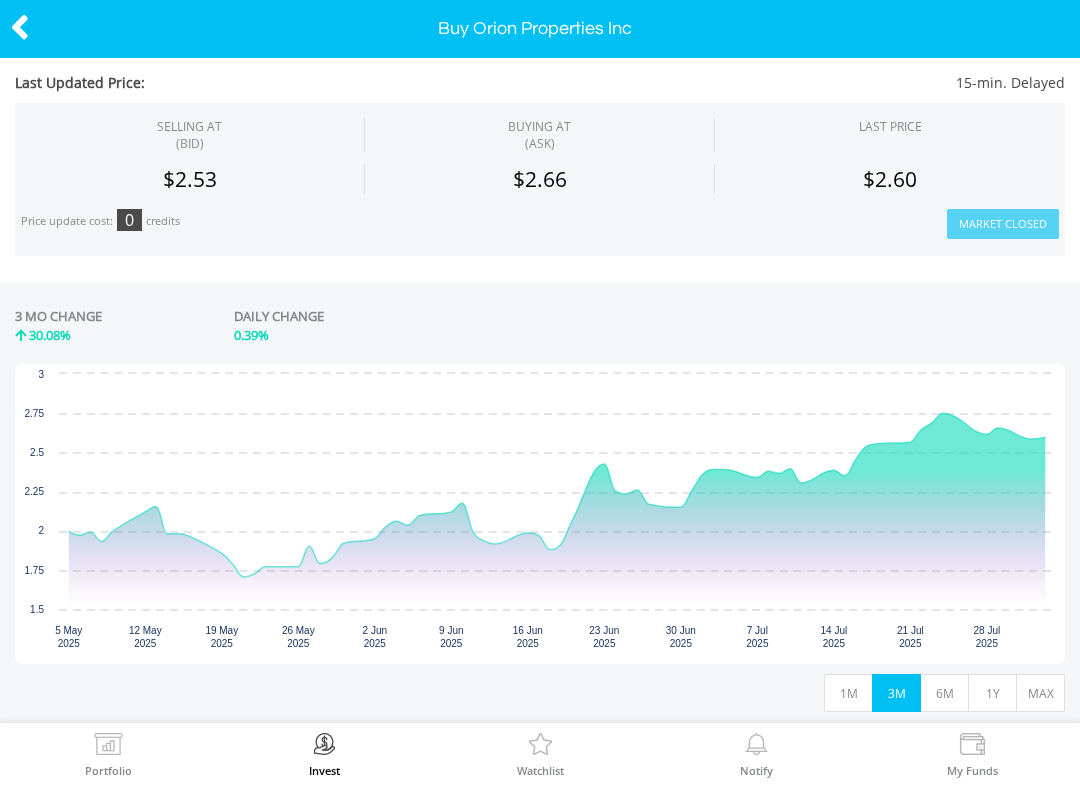 click on "6M" at bounding box center (944, 693) 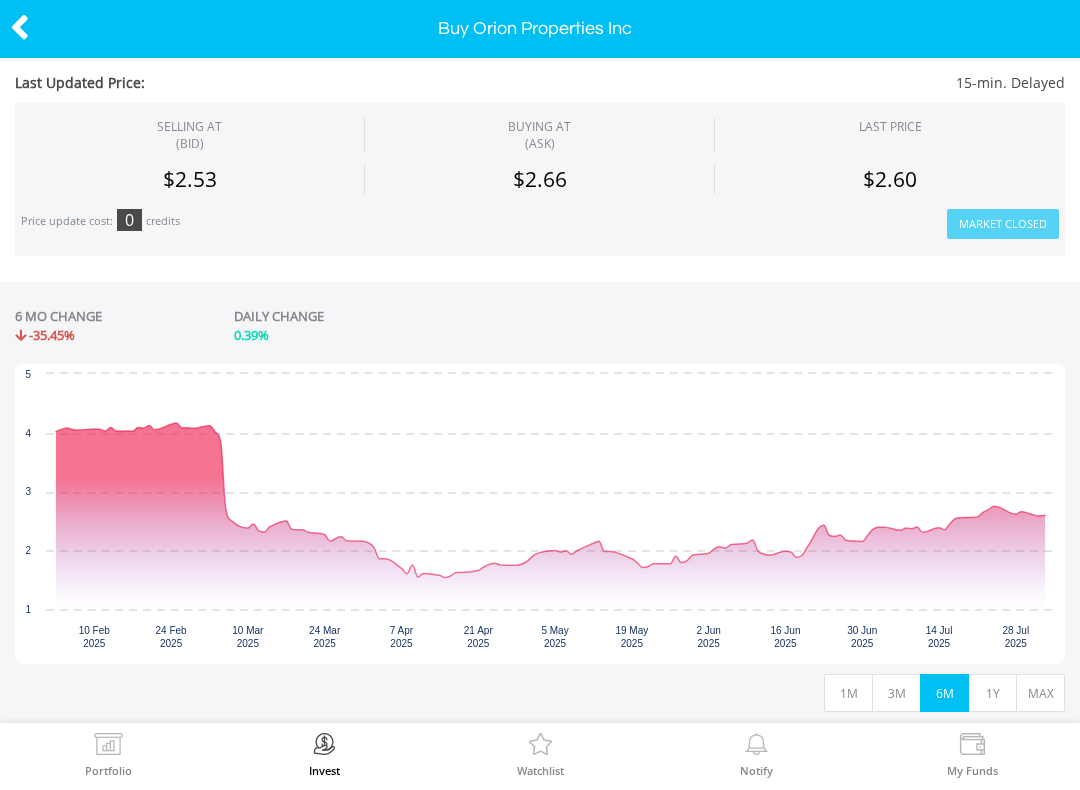 click on "1Y" at bounding box center [992, 693] 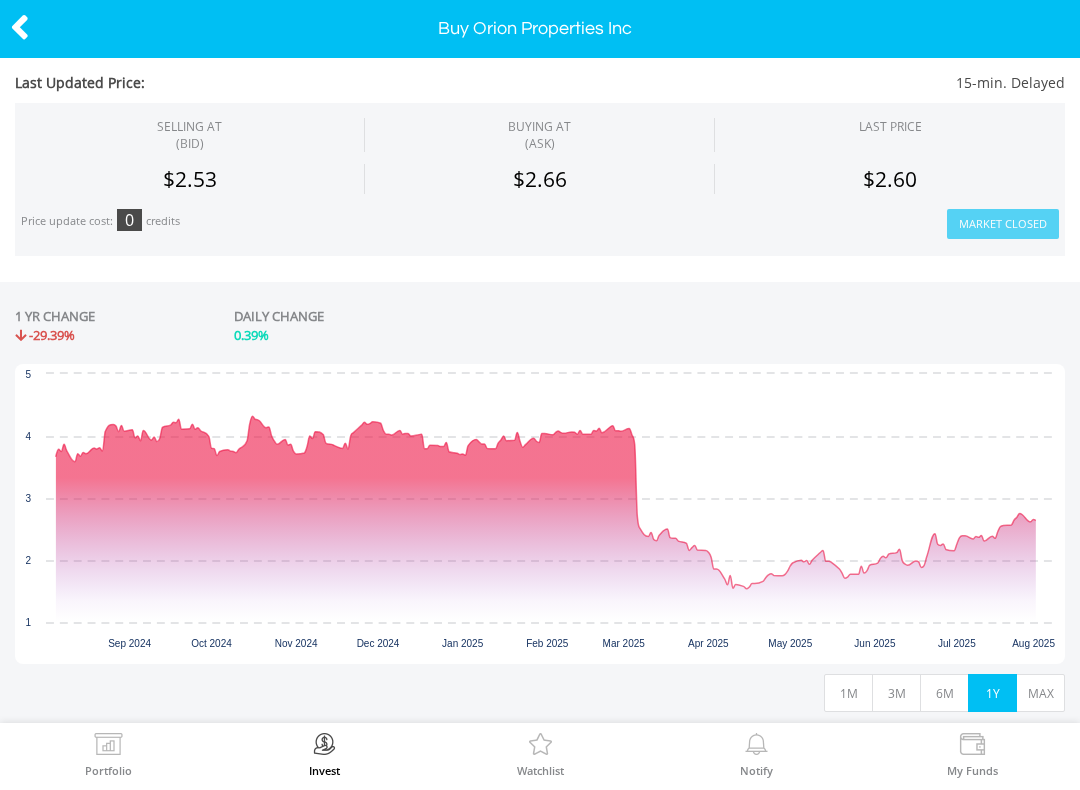 click on "MAX" at bounding box center [1040, 693] 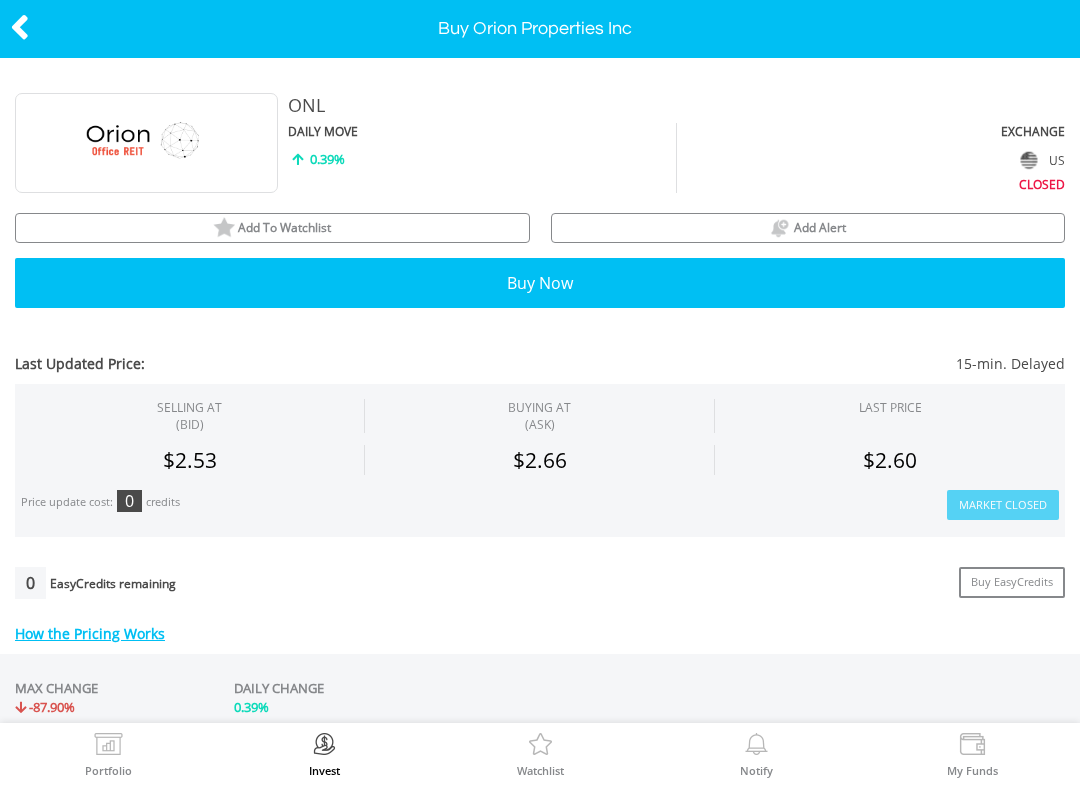 scroll, scrollTop: 0, scrollLeft: 0, axis: both 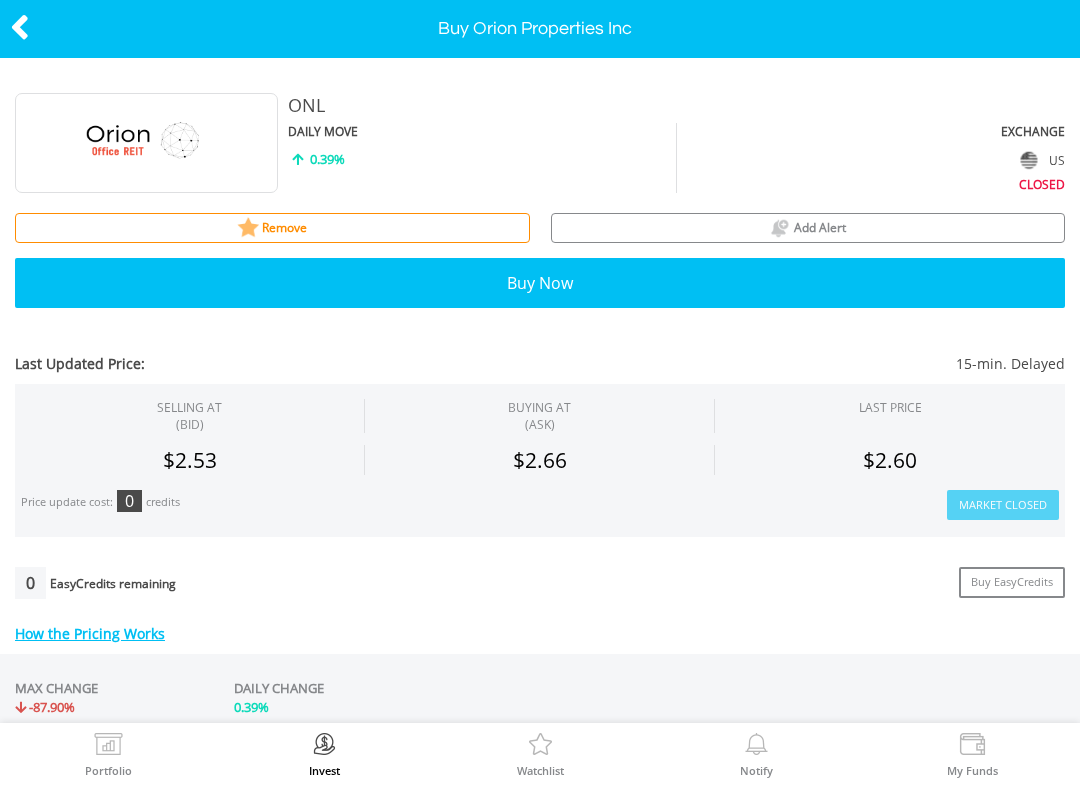 click at bounding box center (20, 27) 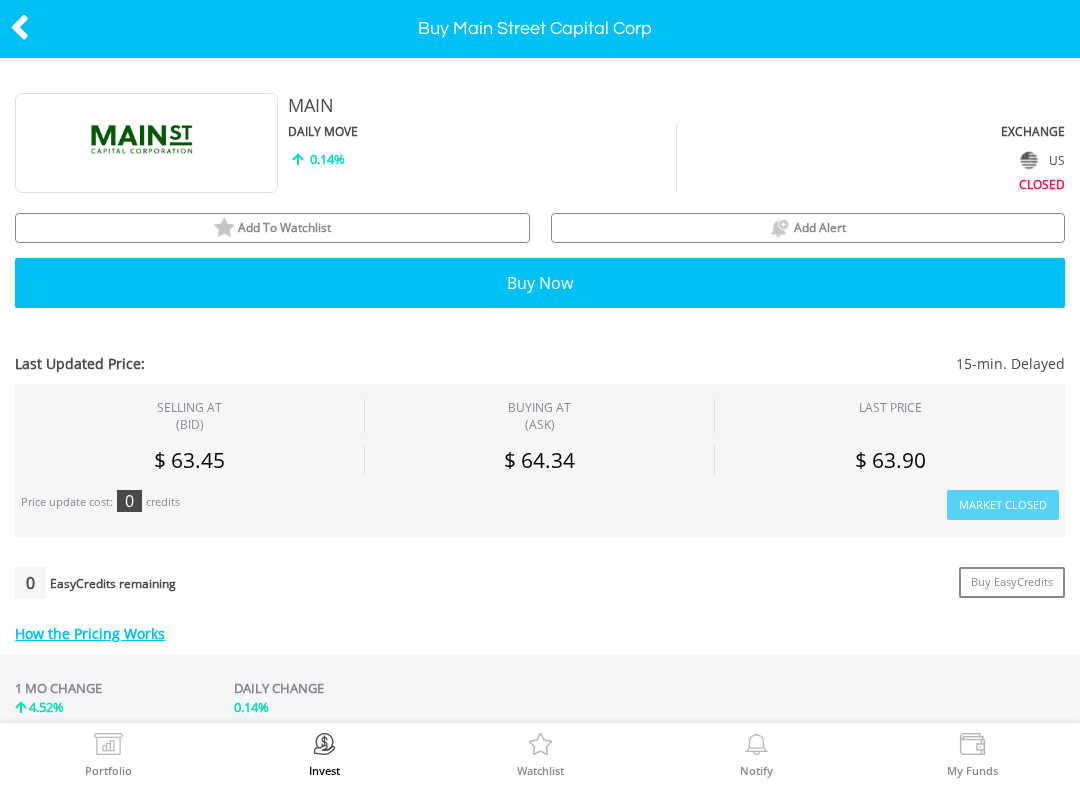 scroll, scrollTop: 0, scrollLeft: 0, axis: both 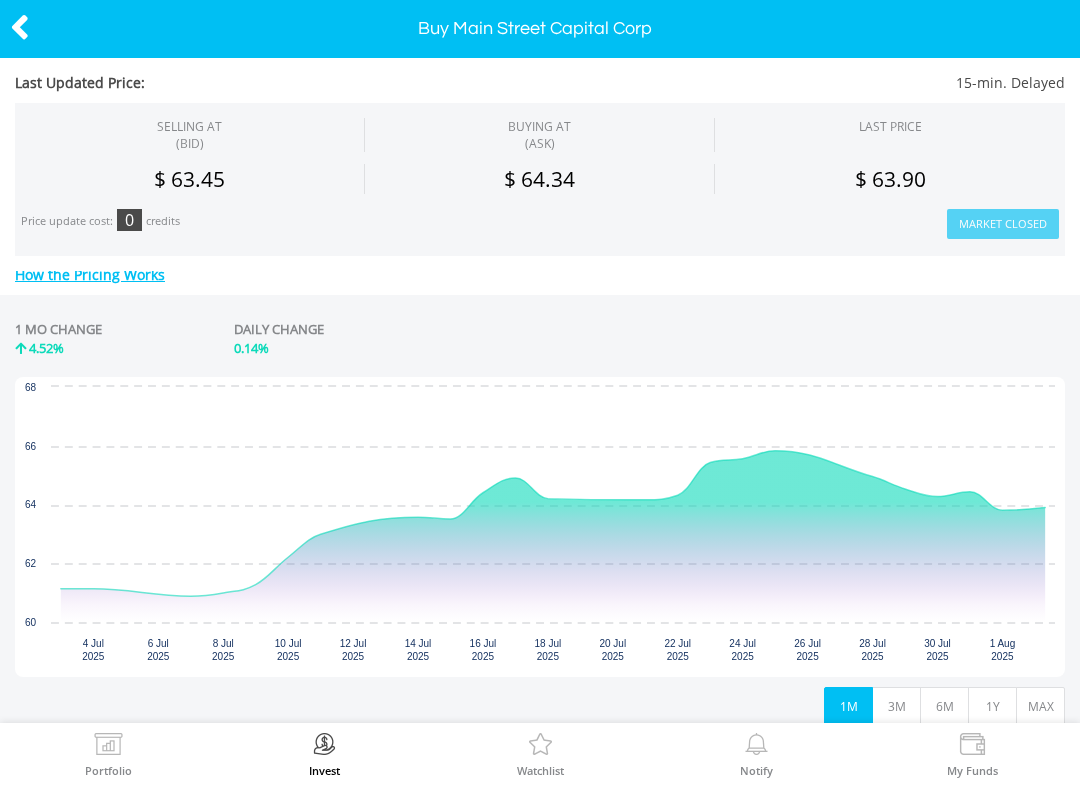 click on "3M" at bounding box center [896, 706] 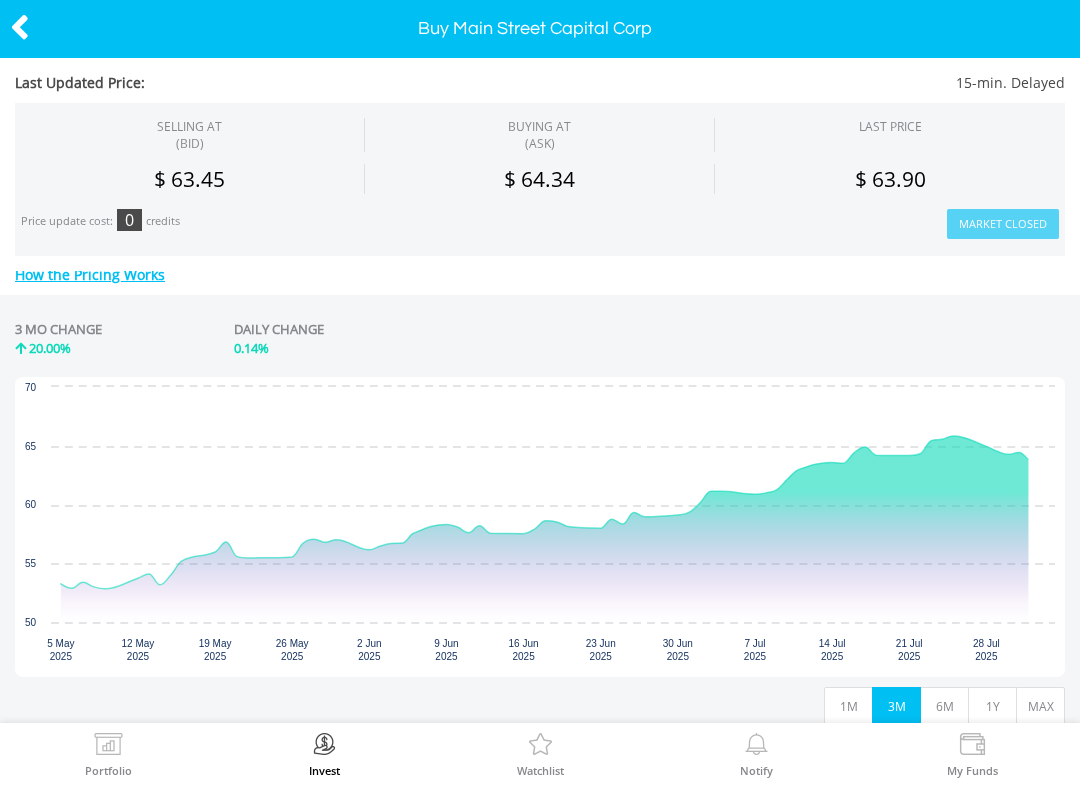 click on "6M" at bounding box center (944, 706) 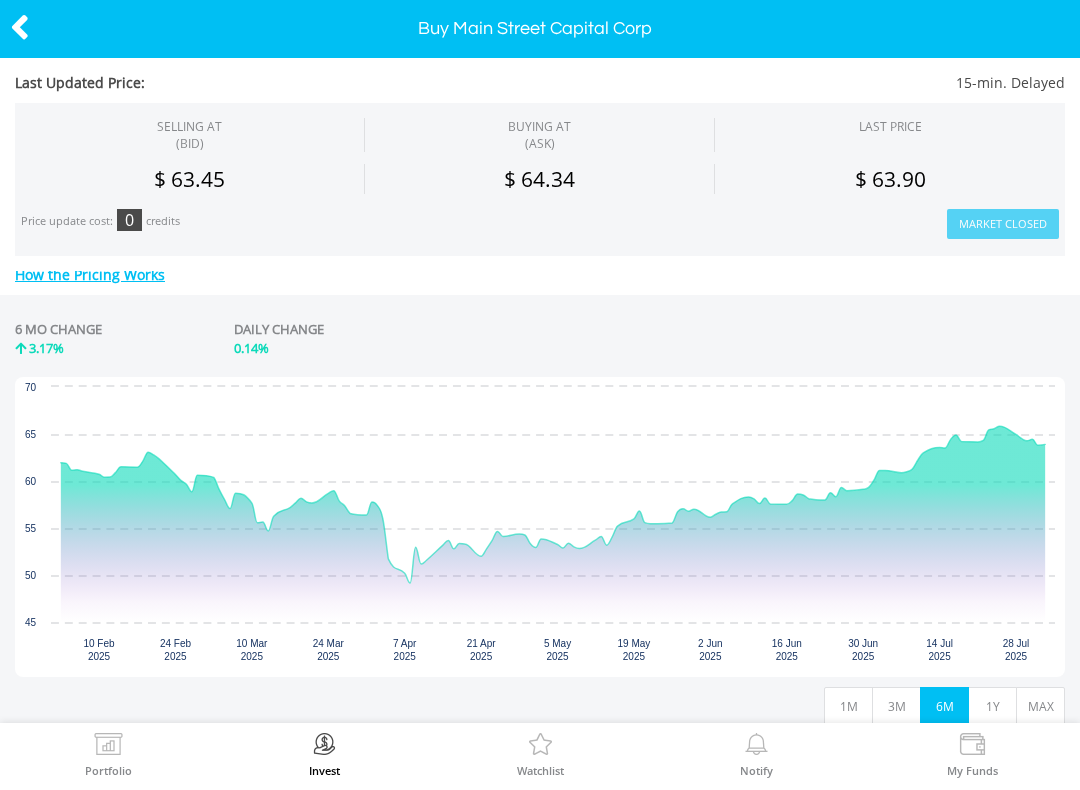 click on "1Y" at bounding box center [992, 706] 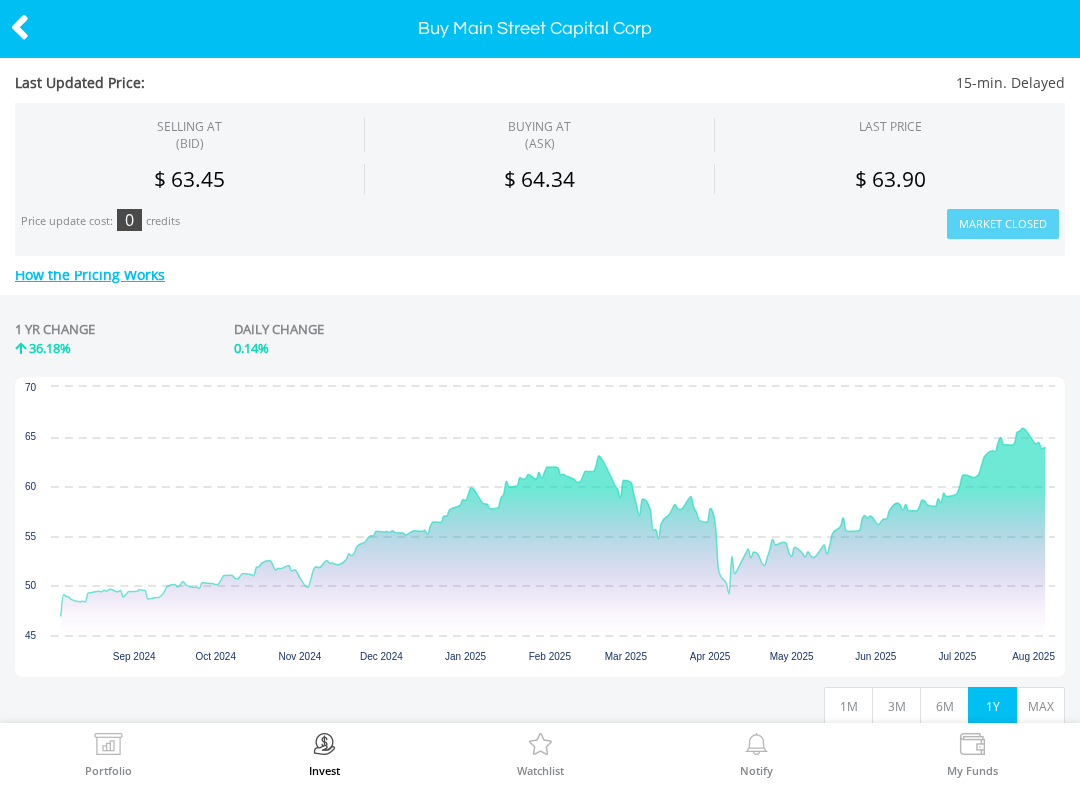 click on "MAX" at bounding box center (1040, 706) 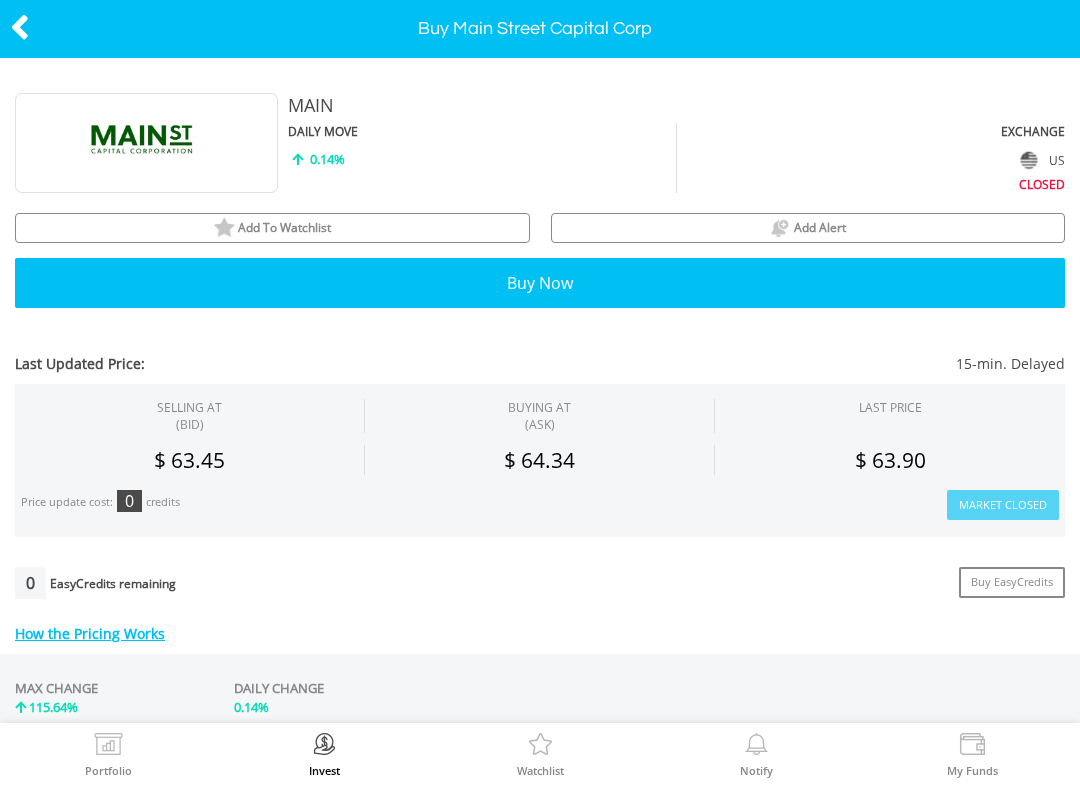scroll, scrollTop: 0, scrollLeft: 0, axis: both 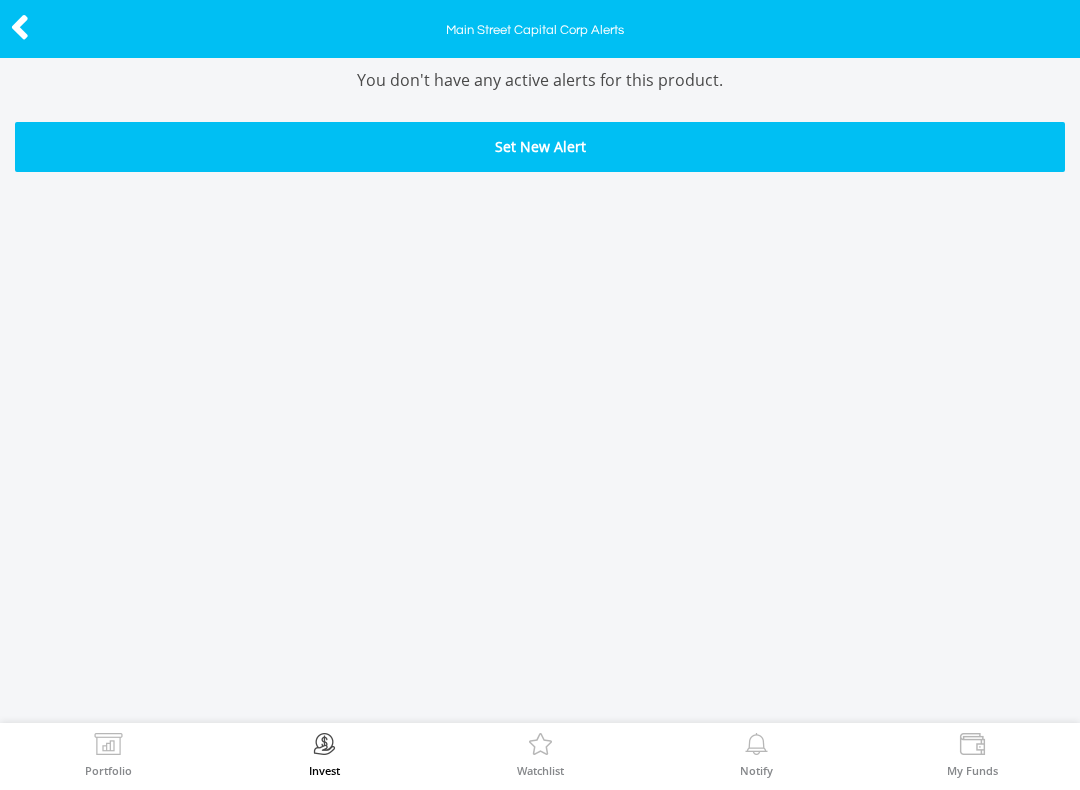 click at bounding box center [20, 27] 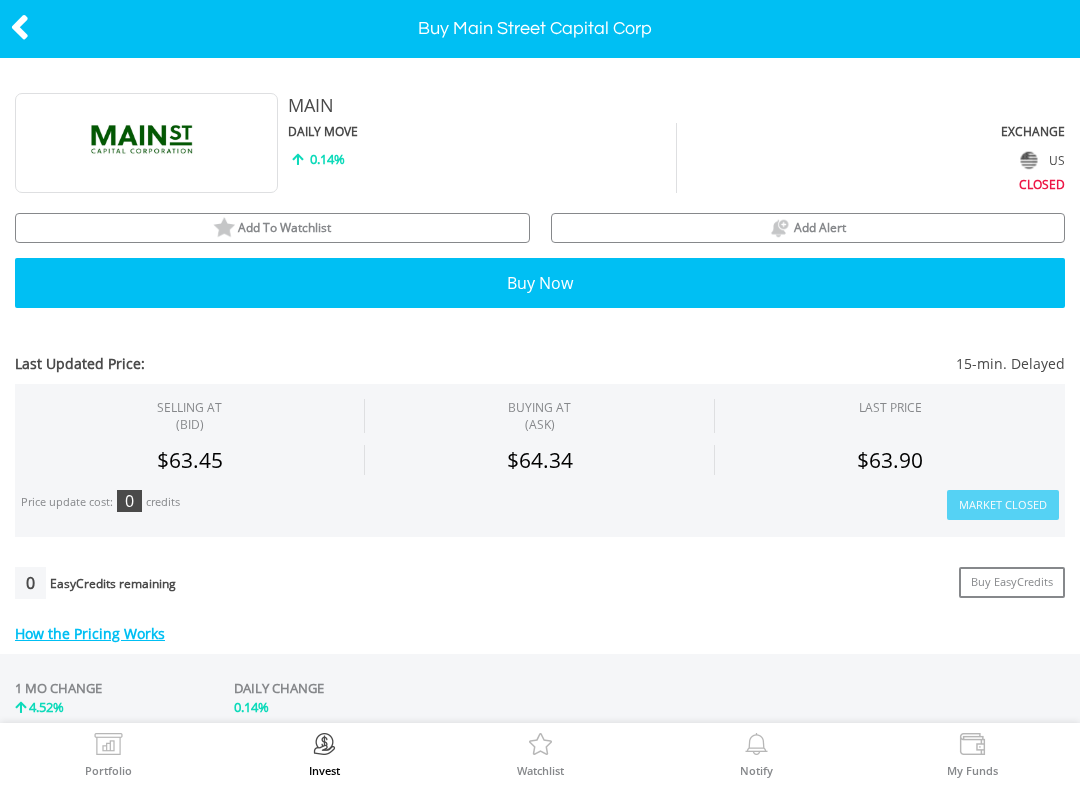 scroll, scrollTop: 0, scrollLeft: 0, axis: both 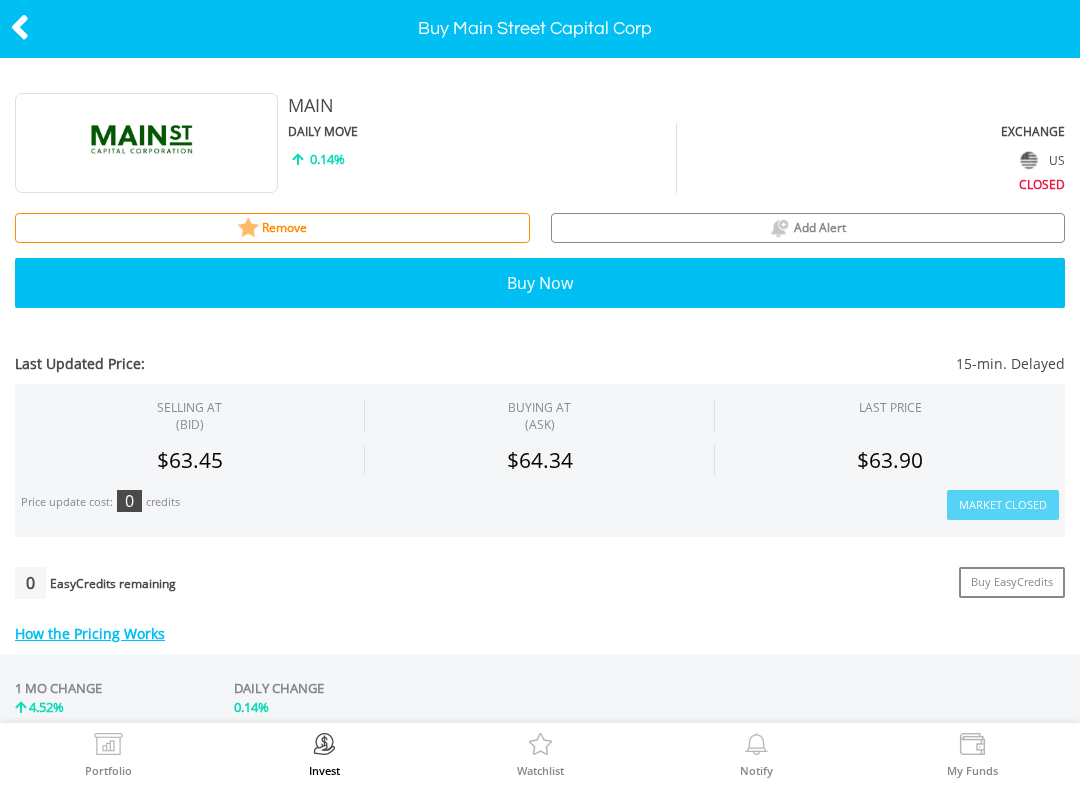 click at bounding box center (20, 27) 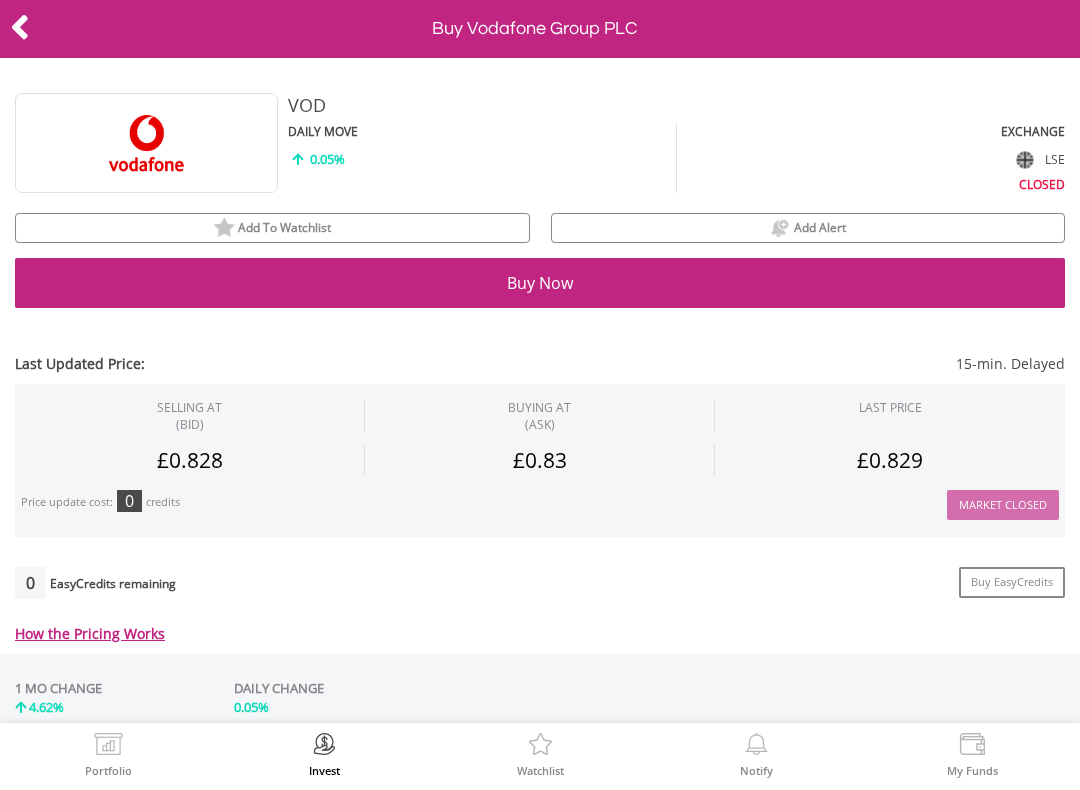 scroll, scrollTop: 0, scrollLeft: 0, axis: both 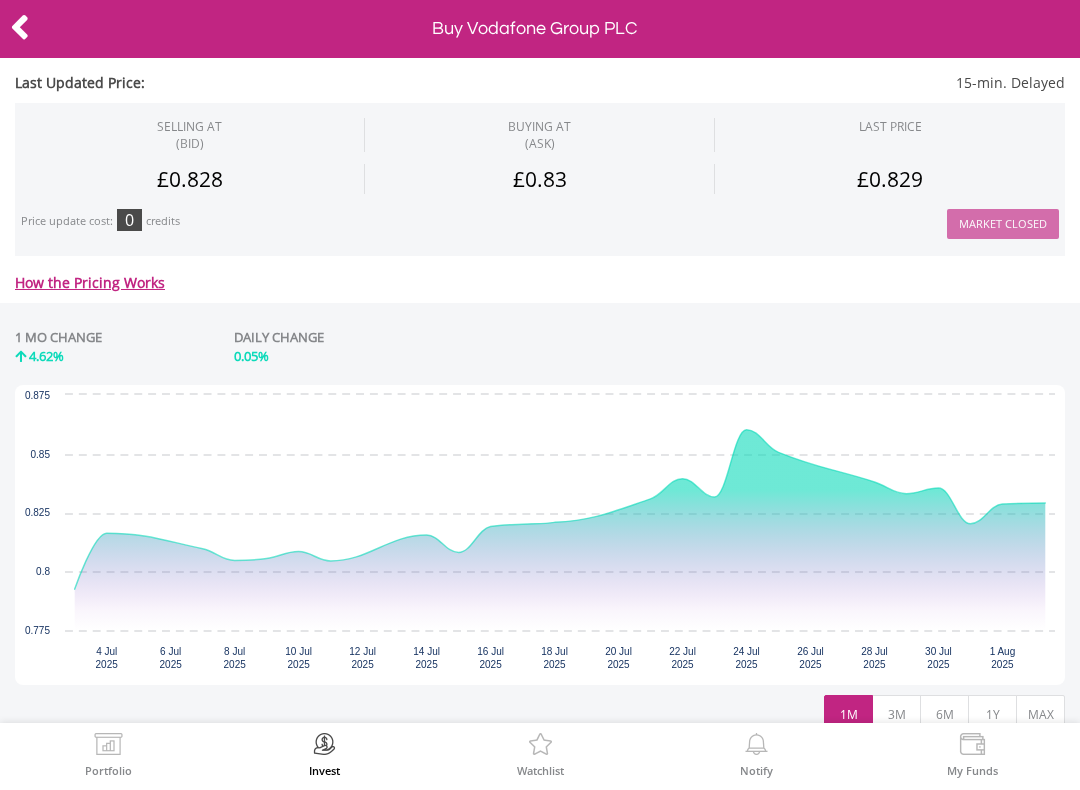 click on "My Funds" at bounding box center (972, 754) 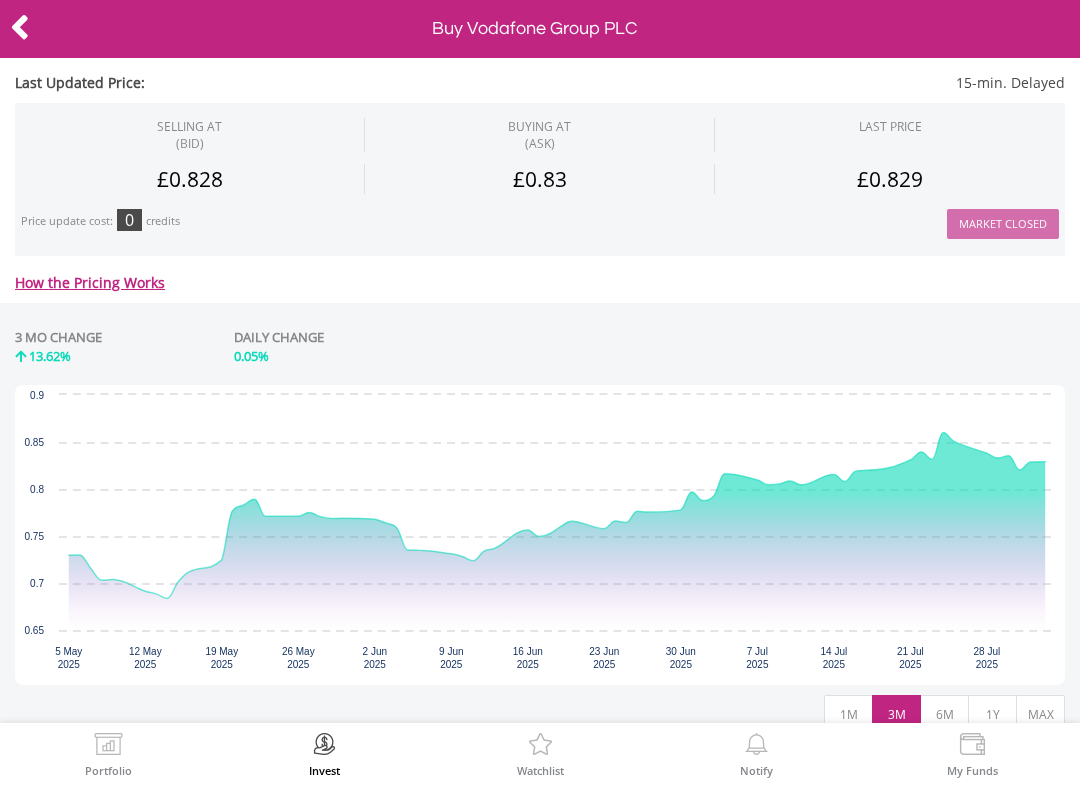 click on "6M" at bounding box center [944, 714] 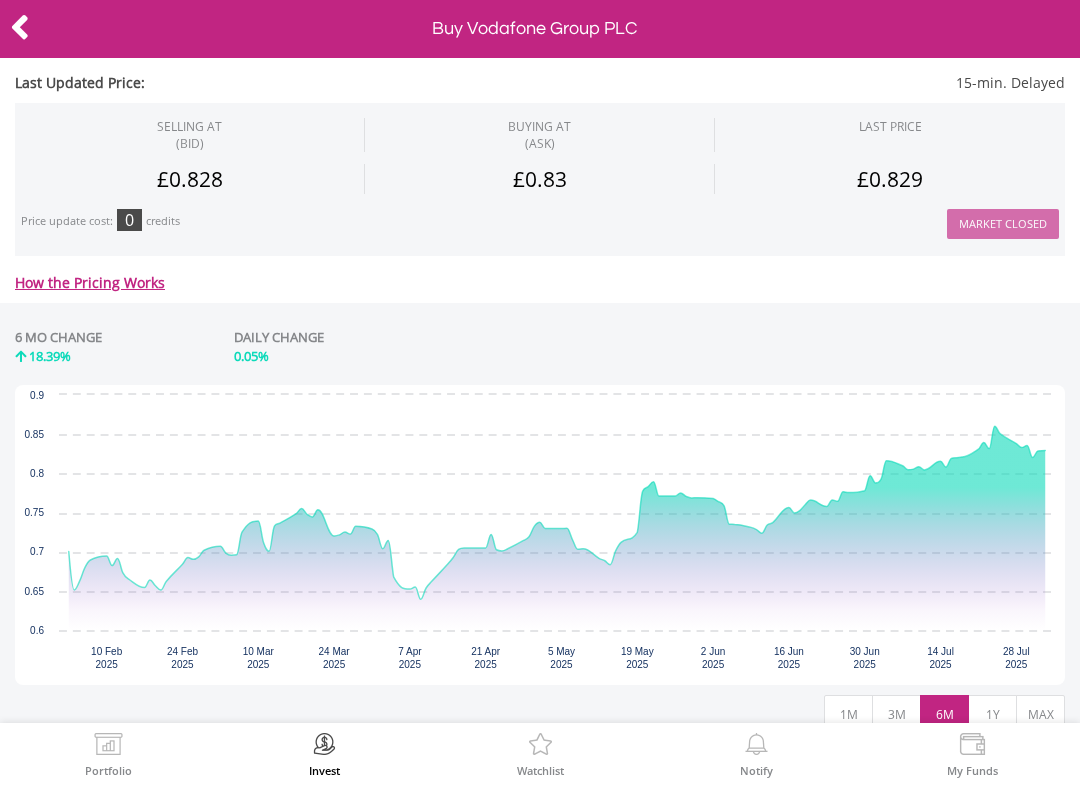 click on "1Y" at bounding box center (992, 714) 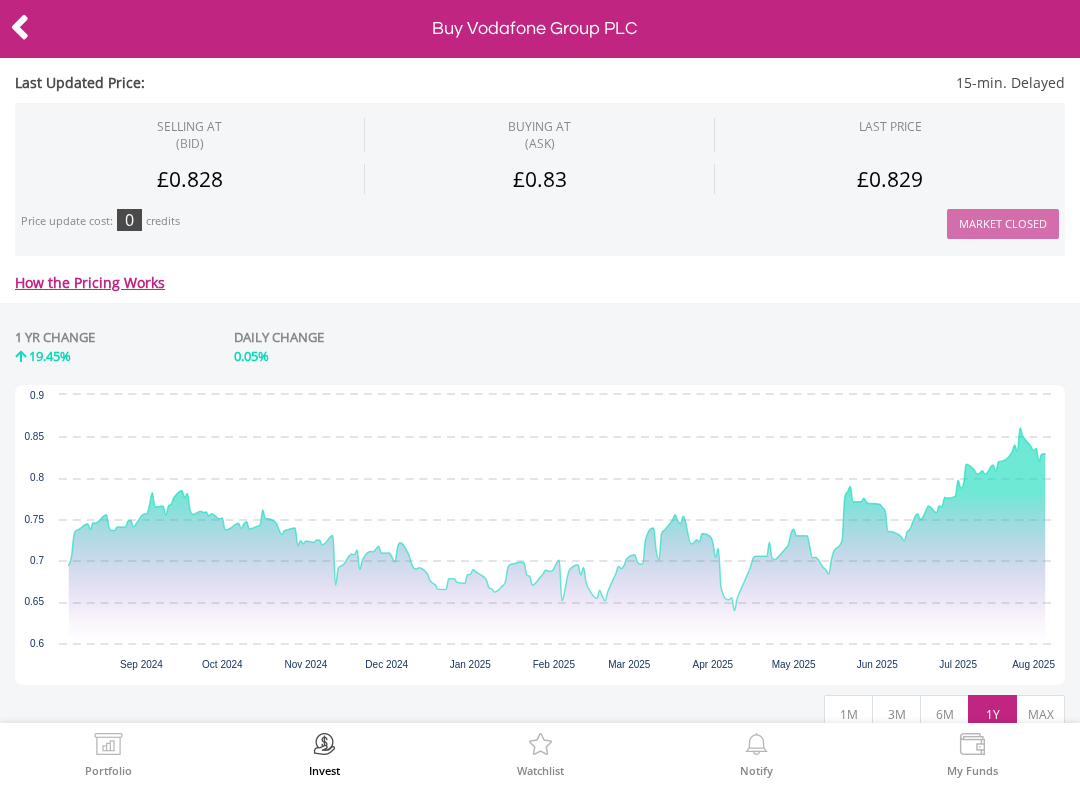 click on "MAX" at bounding box center (1040, 714) 